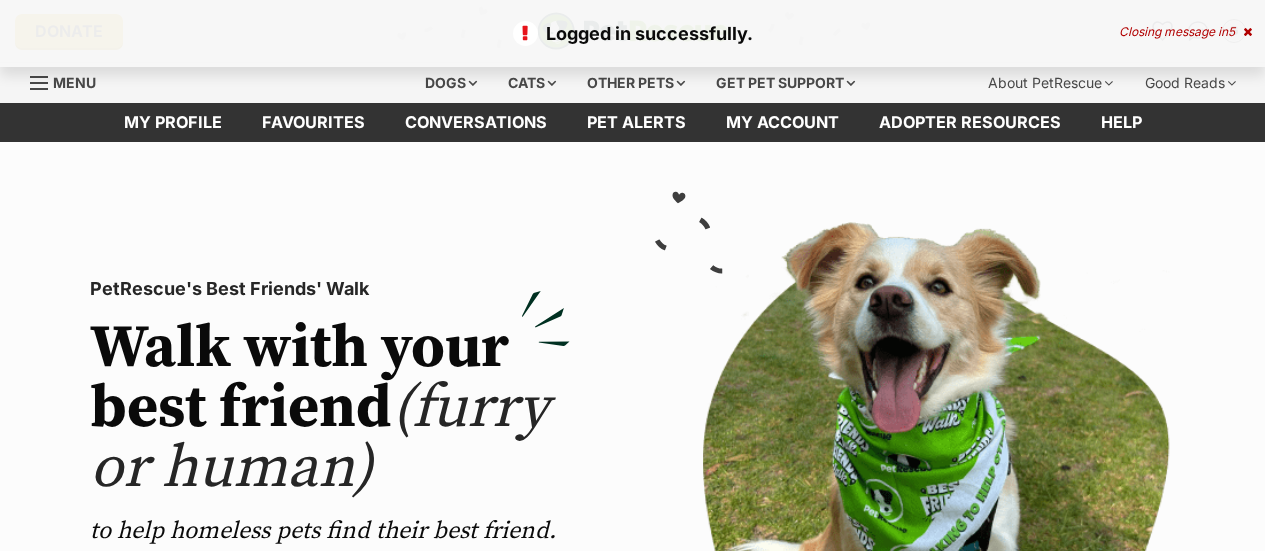 scroll, scrollTop: 0, scrollLeft: 0, axis: both 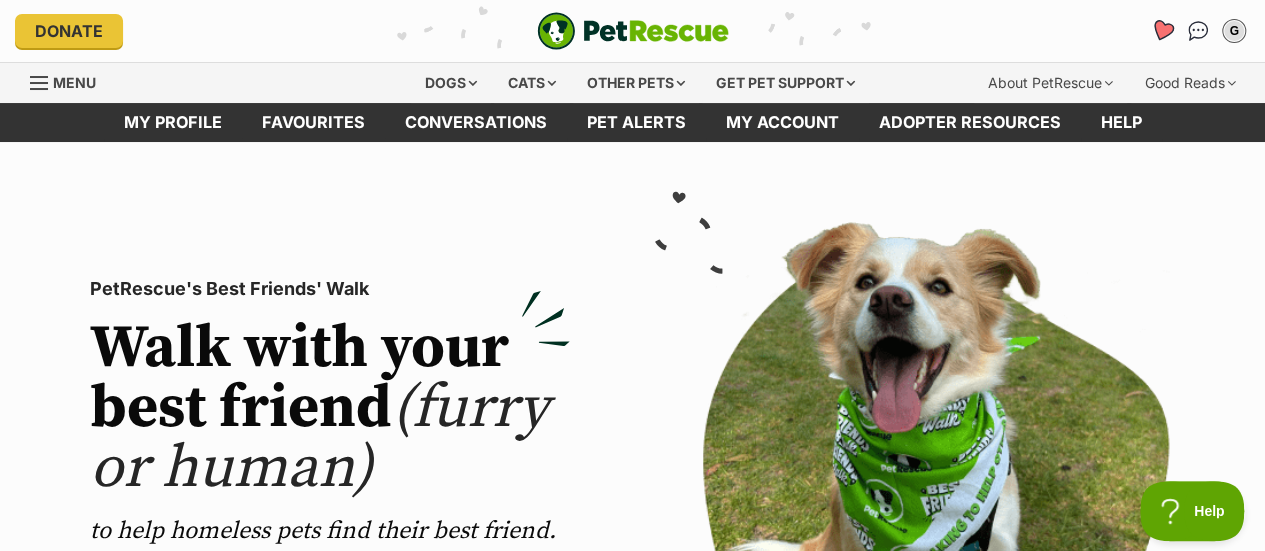 click 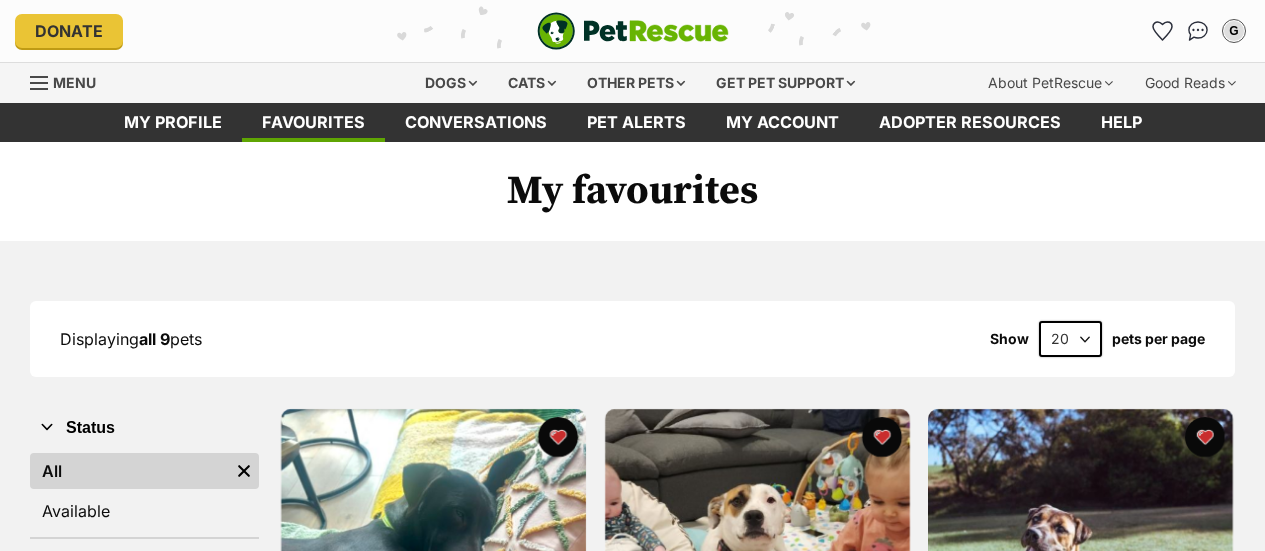 scroll, scrollTop: 0, scrollLeft: 0, axis: both 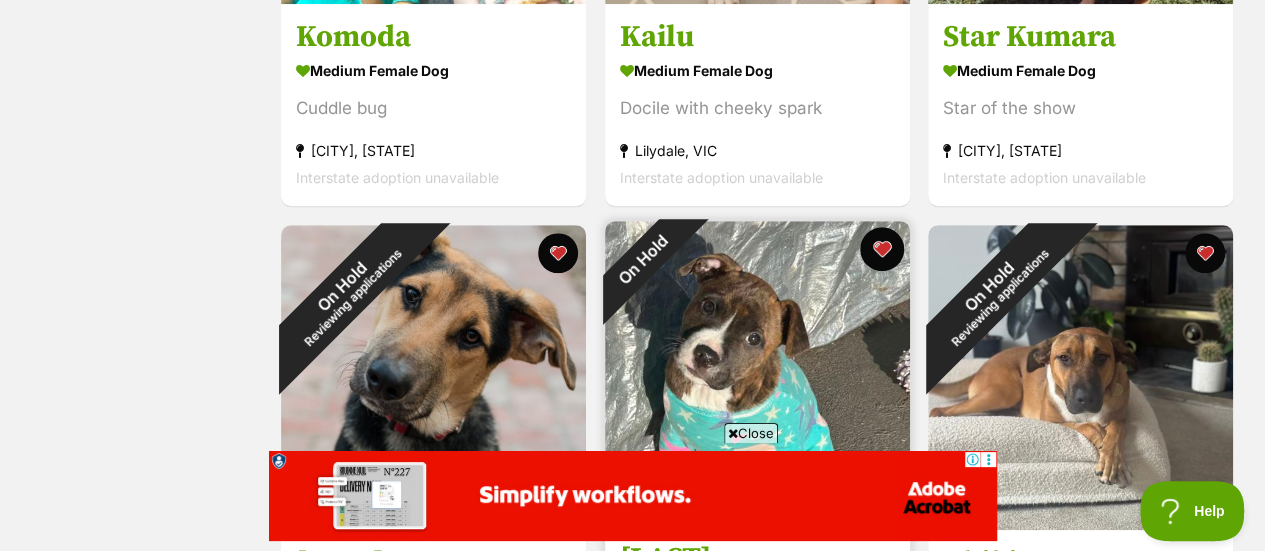 click at bounding box center (881, 249) 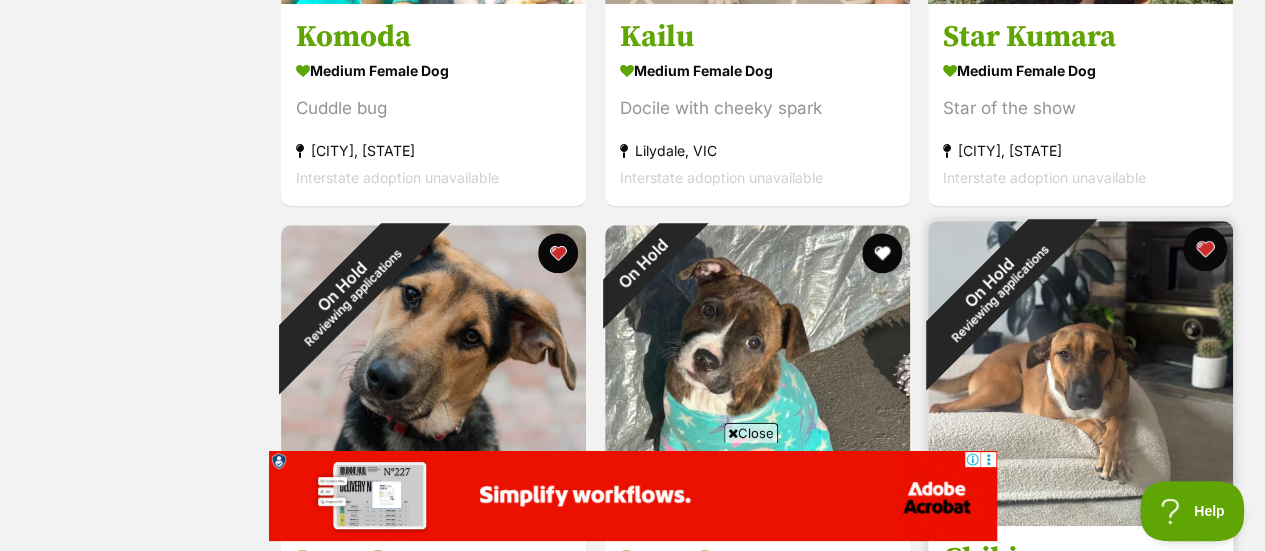 click at bounding box center [1205, 249] 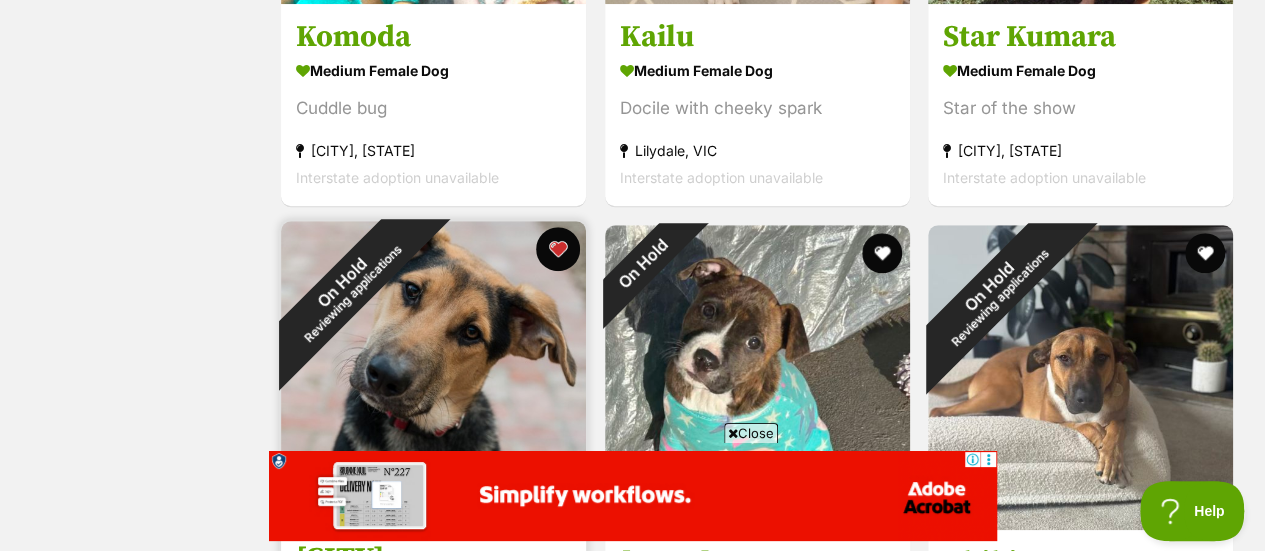 click at bounding box center [558, 249] 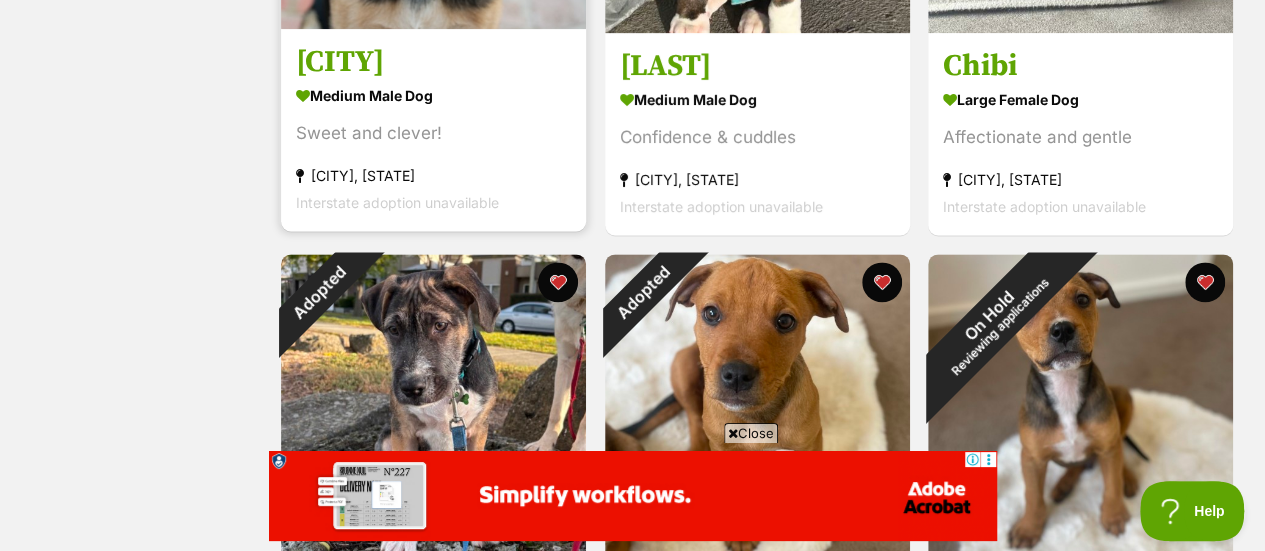 scroll, scrollTop: 1338, scrollLeft: 0, axis: vertical 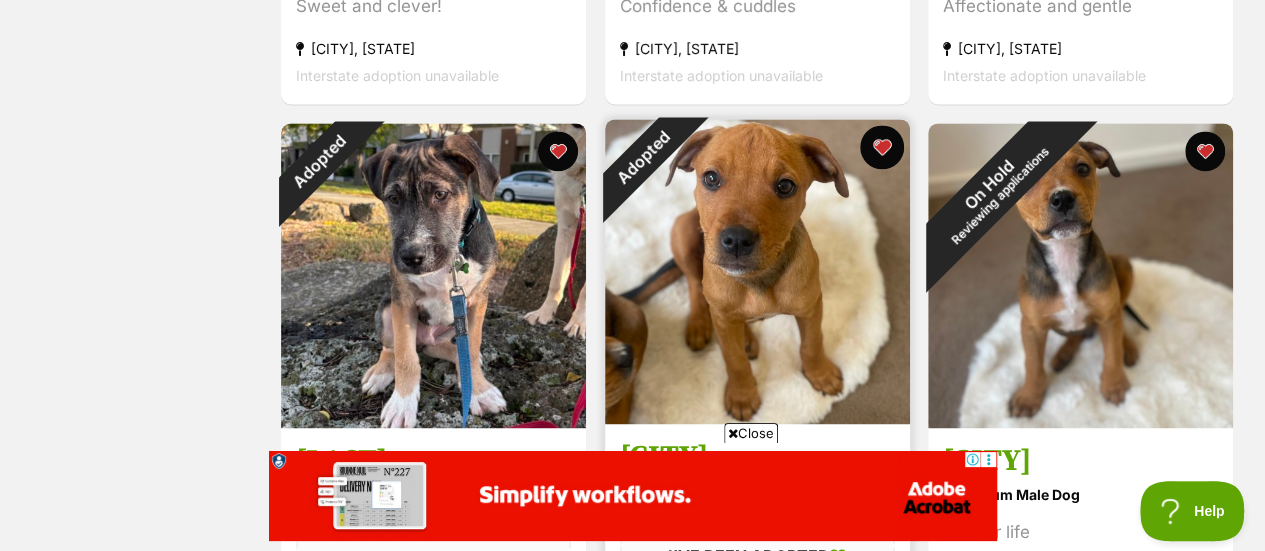 click at bounding box center (881, 147) 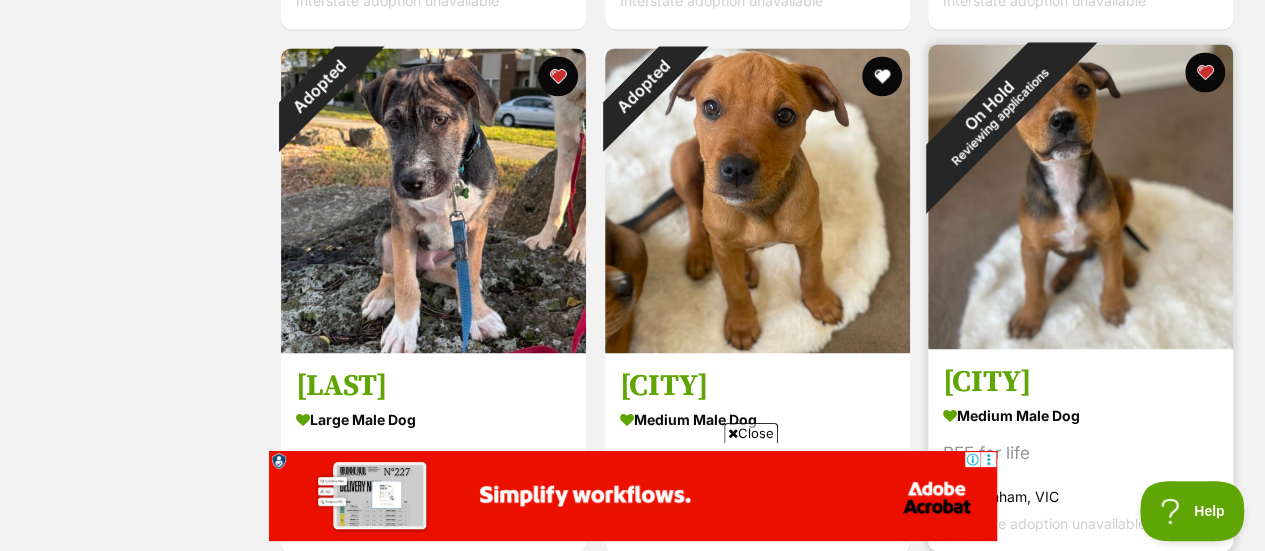 scroll, scrollTop: 1412, scrollLeft: 0, axis: vertical 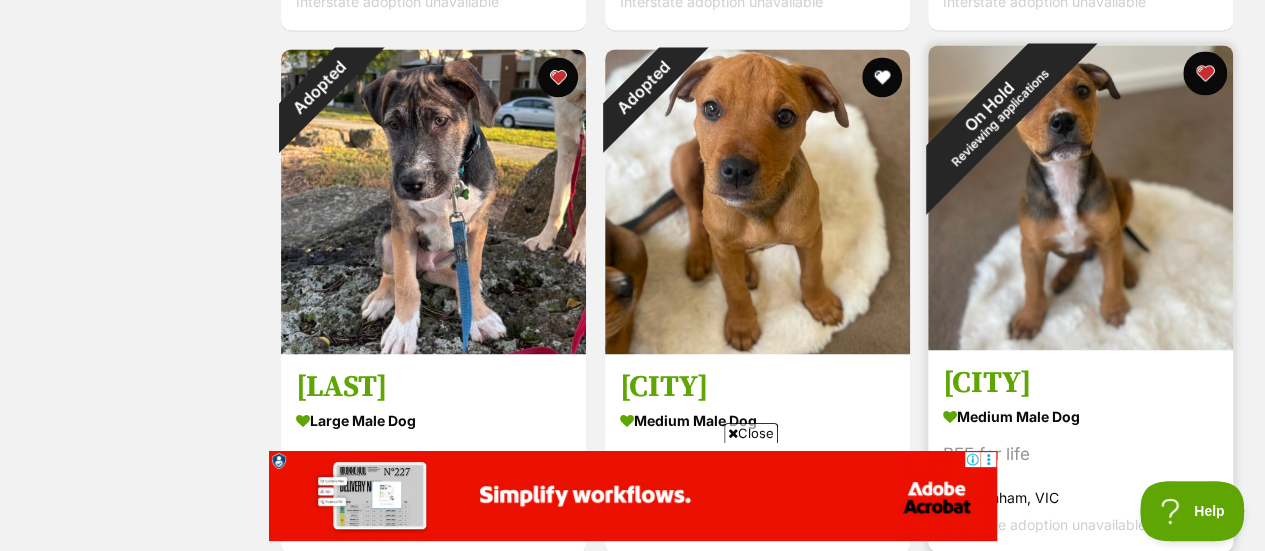 click at bounding box center (1205, 73) 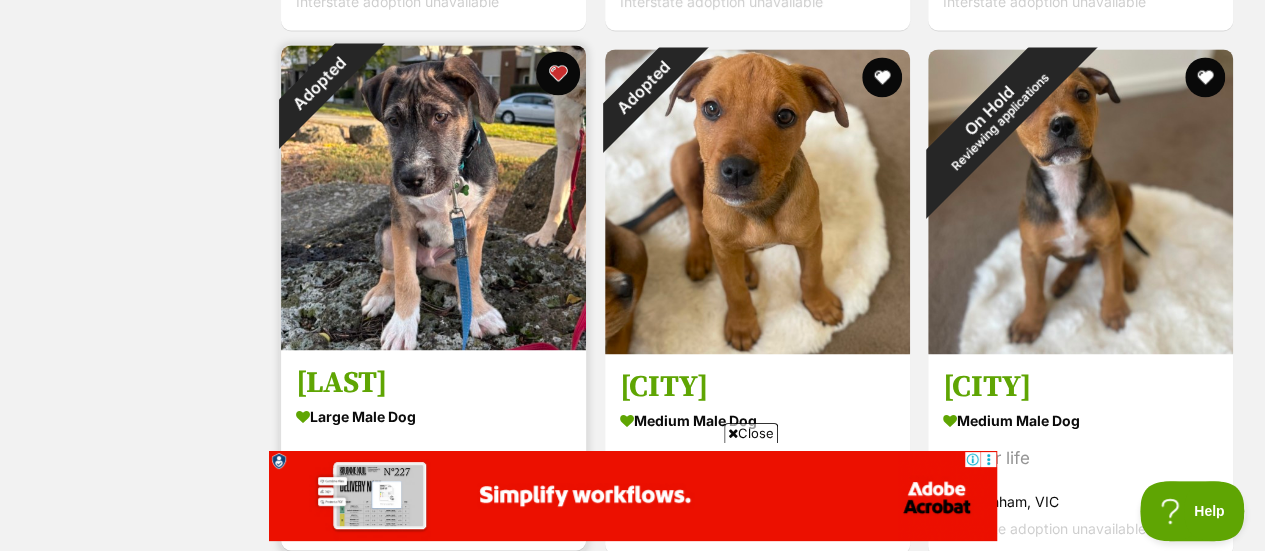 click at bounding box center (558, 73) 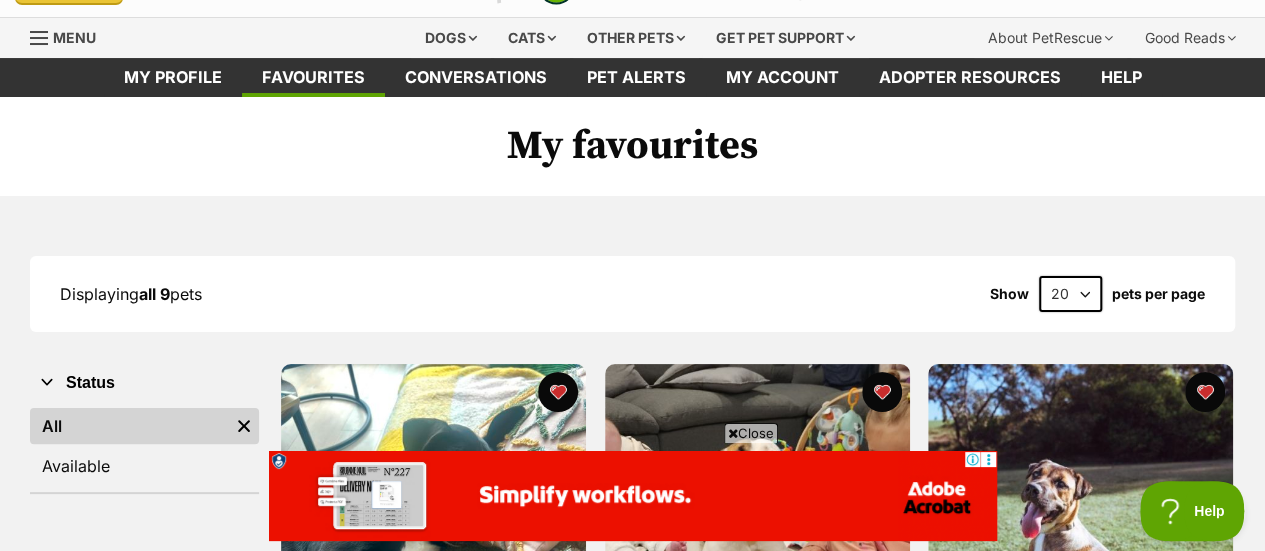 scroll, scrollTop: 0, scrollLeft: 0, axis: both 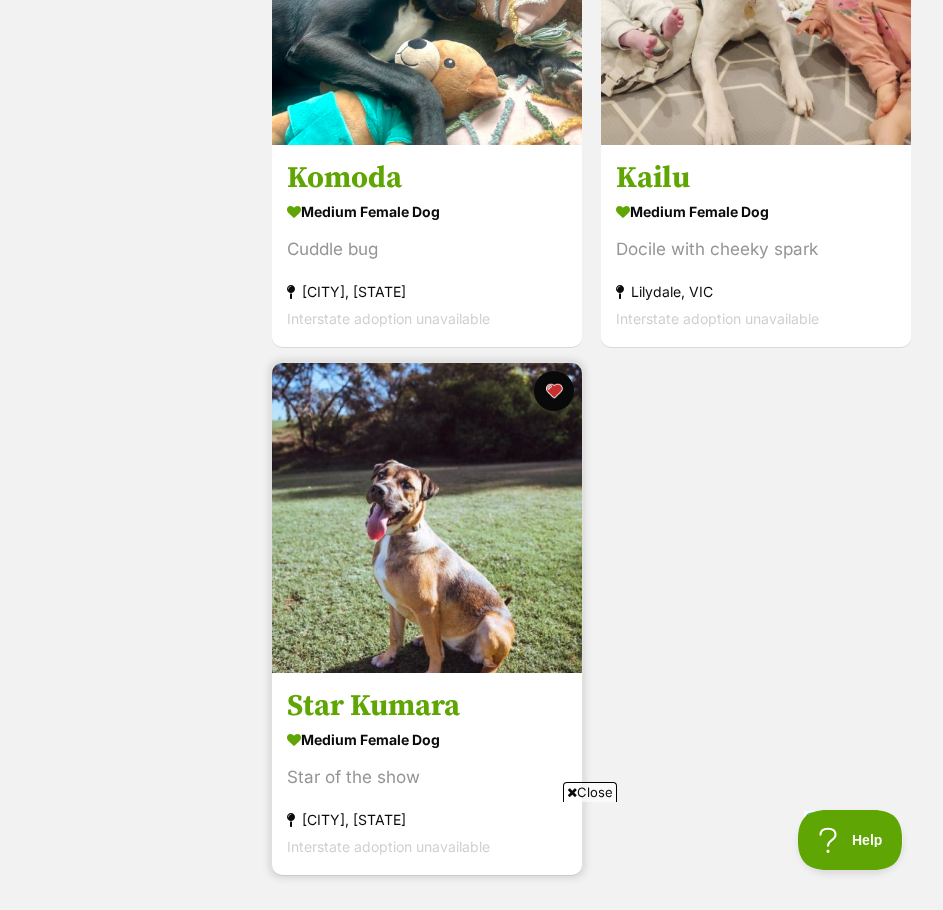 click at bounding box center (427, 518) 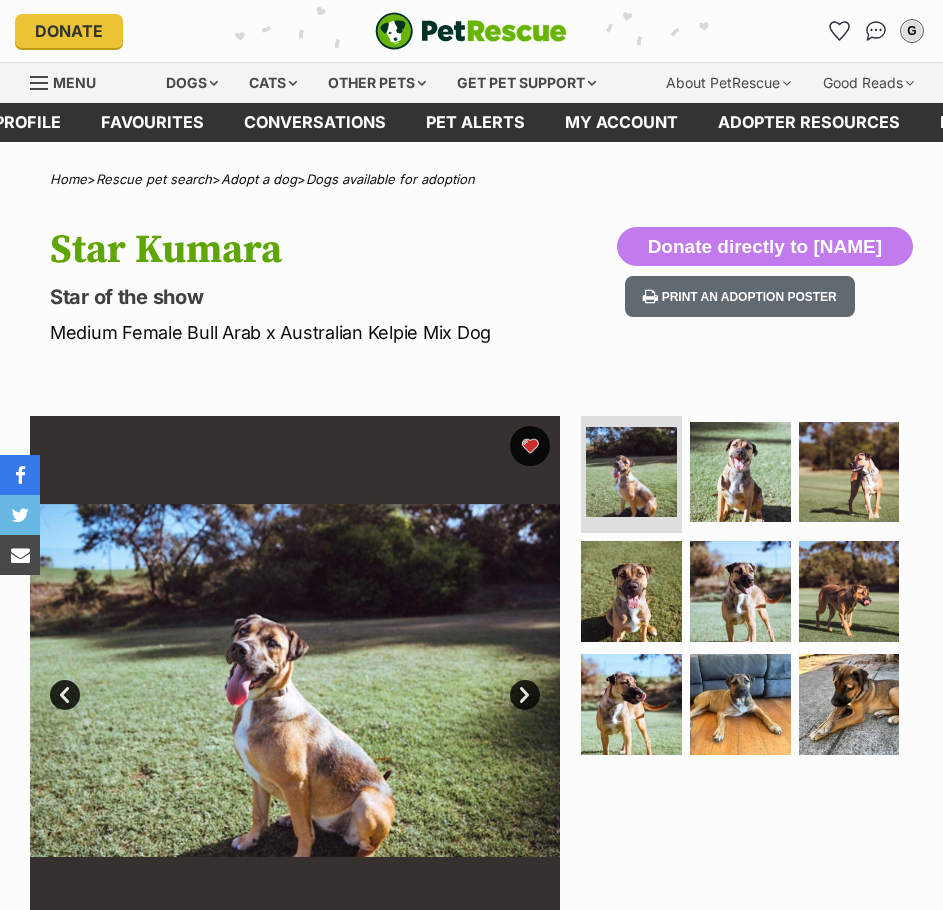 scroll, scrollTop: 0, scrollLeft: 0, axis: both 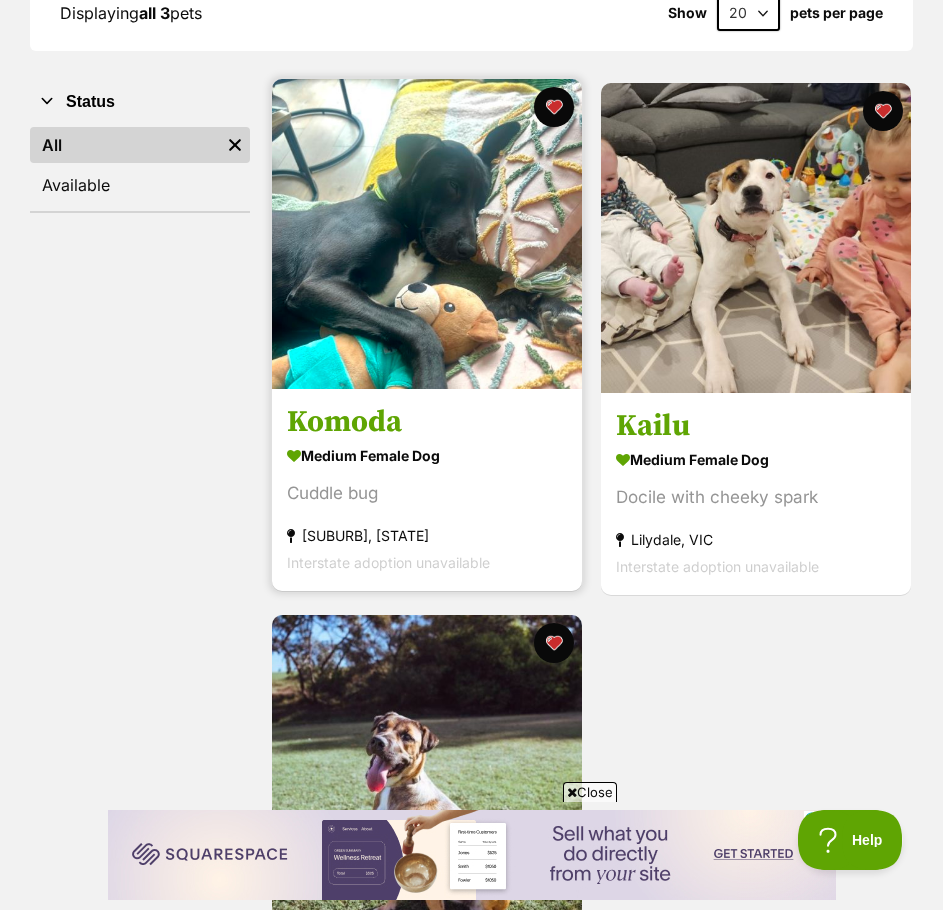 click at bounding box center (427, 234) 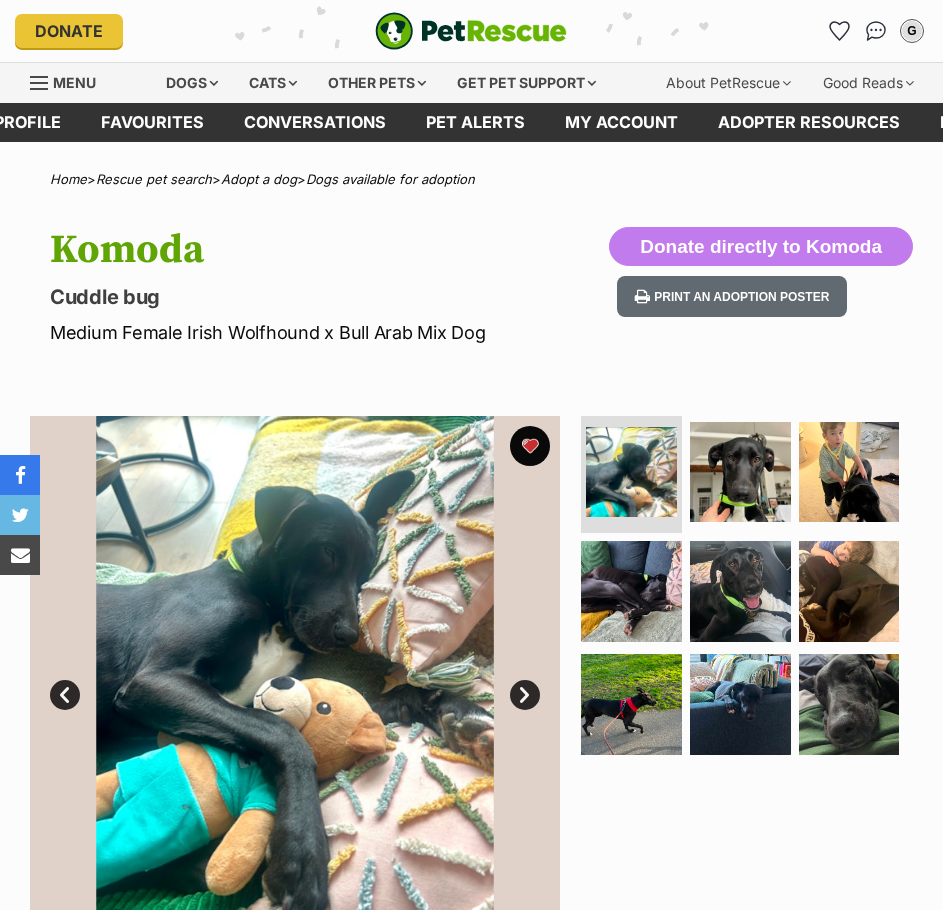 scroll, scrollTop: 0, scrollLeft: 0, axis: both 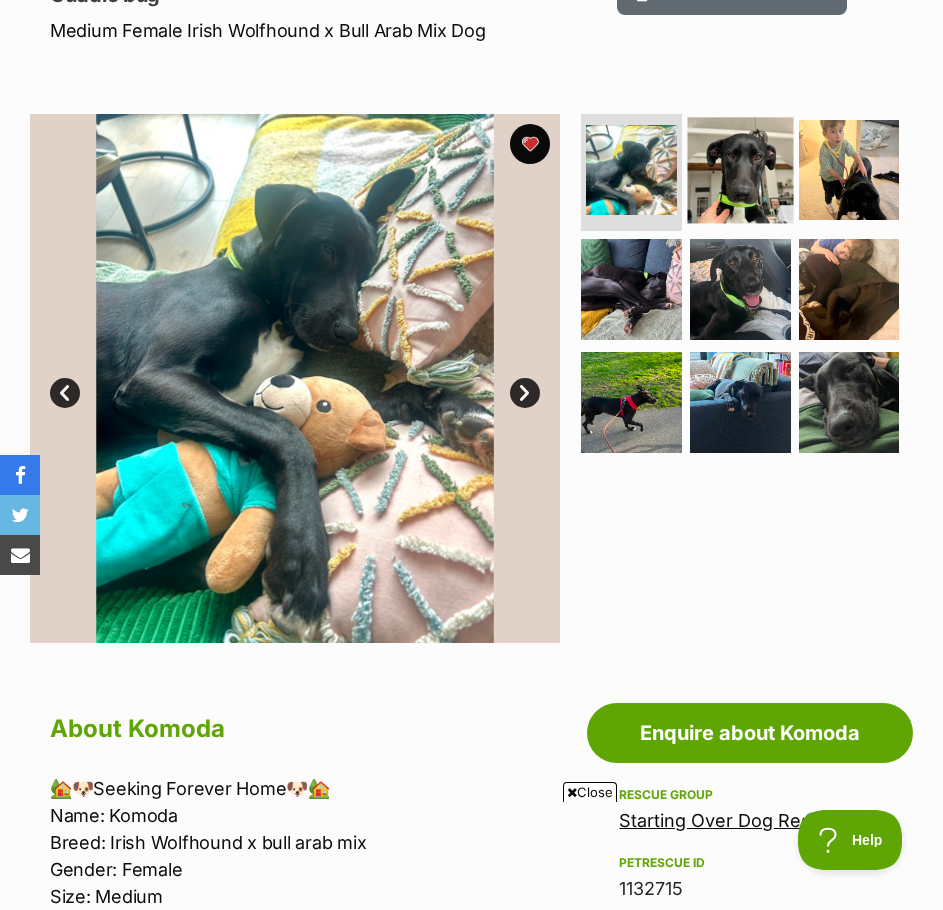 click at bounding box center [741, 170] 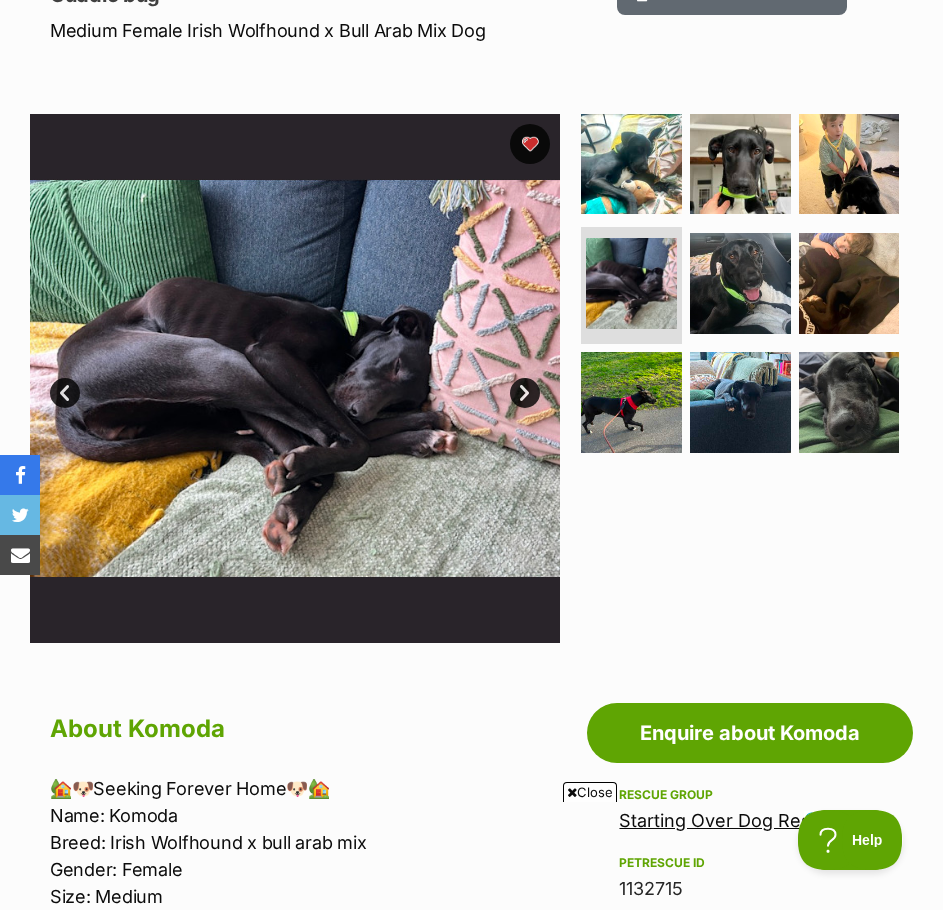 click at bounding box center (295, 379) 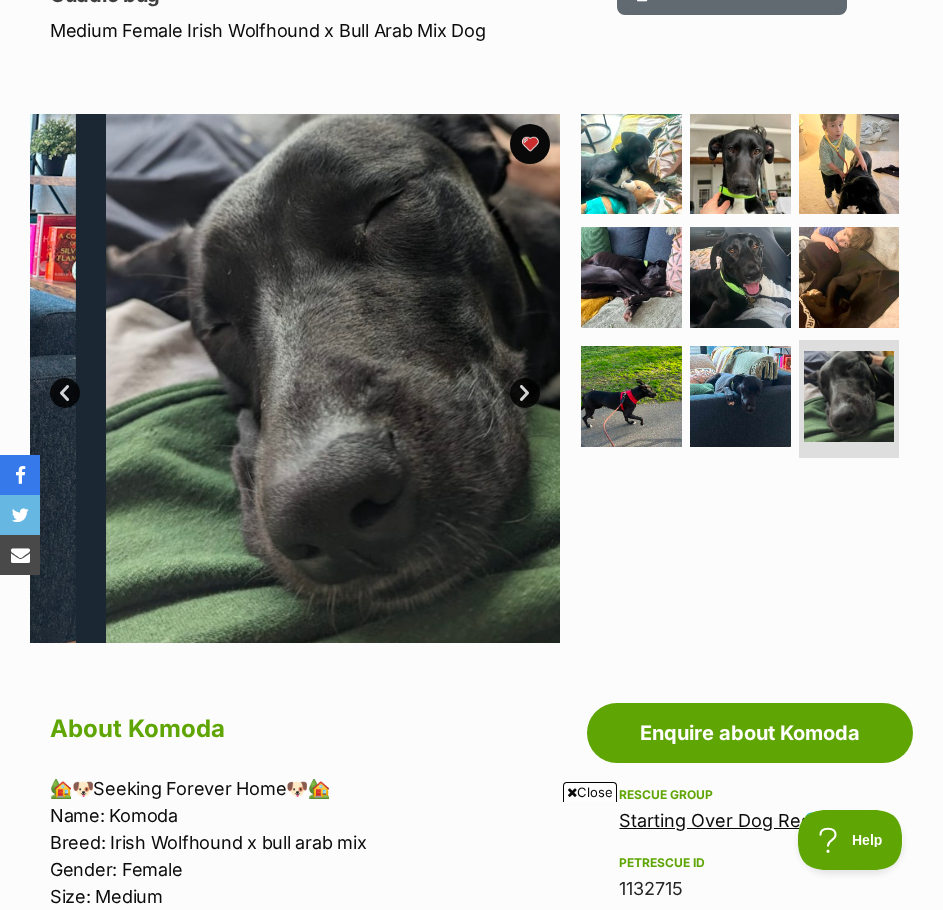 scroll, scrollTop: 0, scrollLeft: 0, axis: both 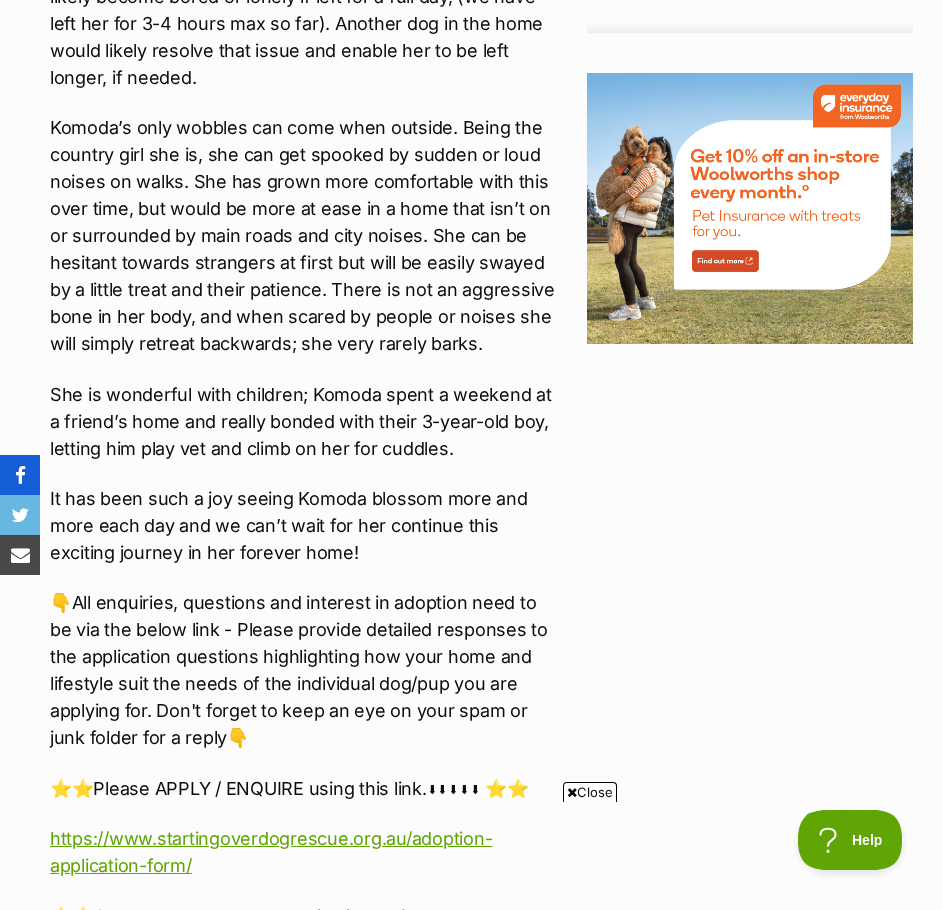 click at bounding box center [20, 475] 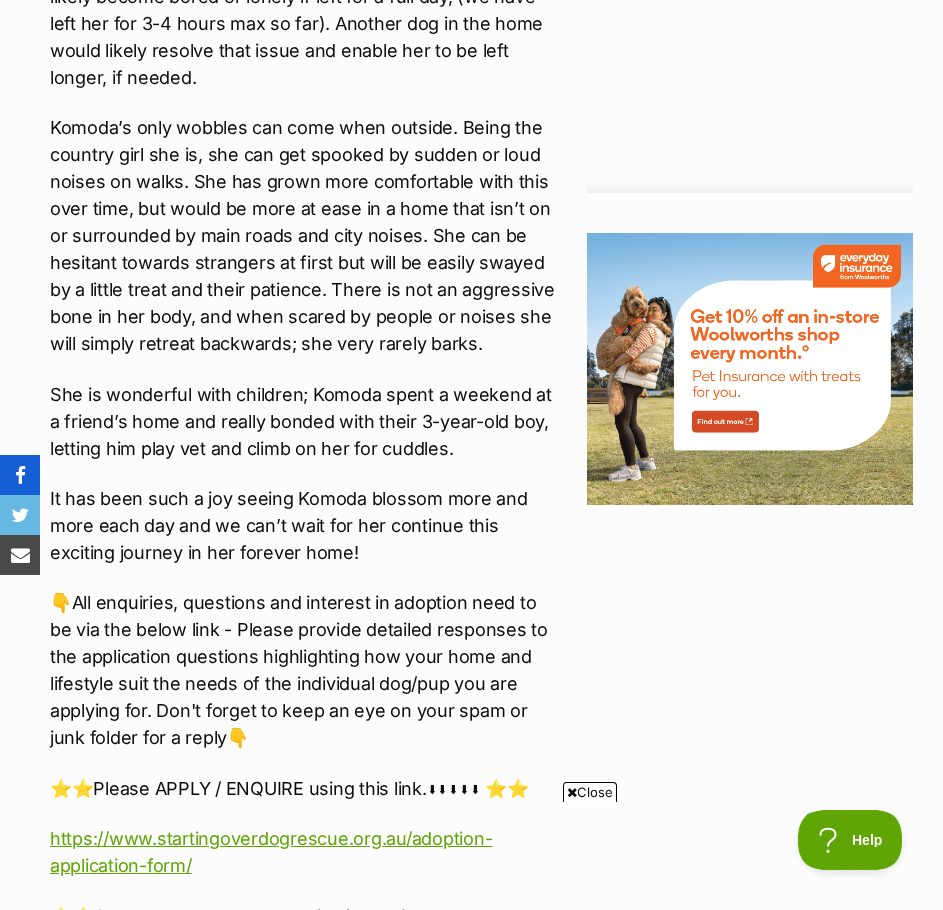 scroll, scrollTop: 0, scrollLeft: 0, axis: both 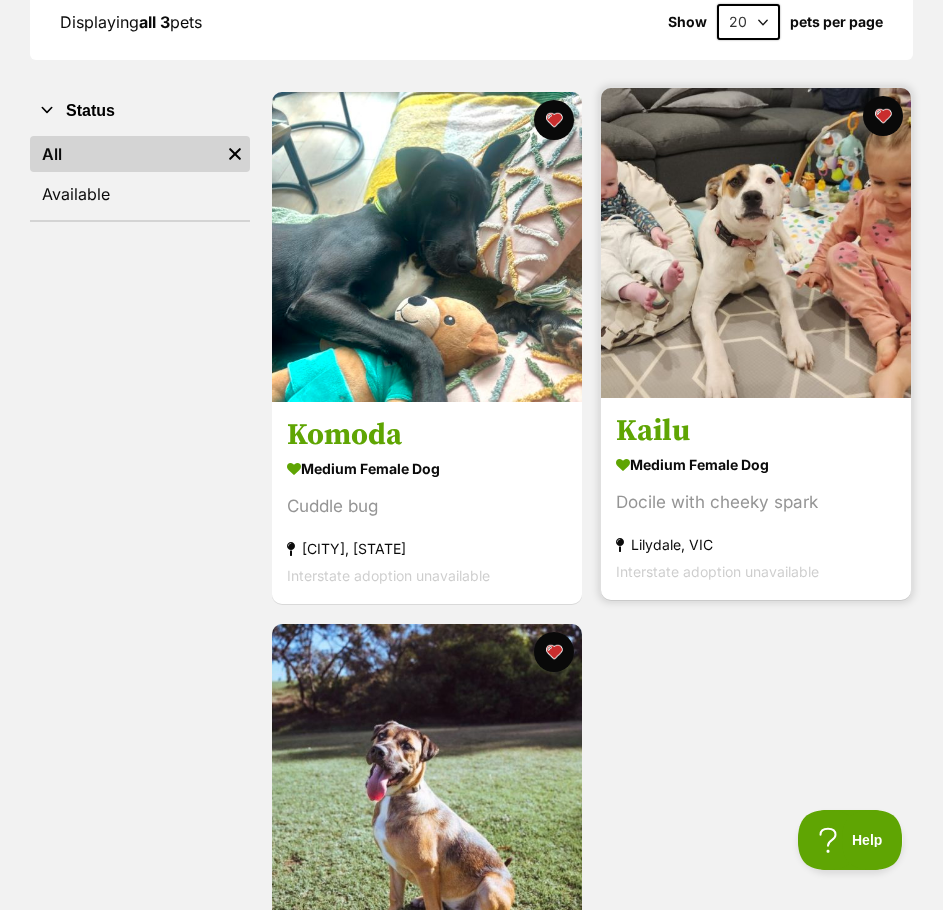 click at bounding box center (756, 243) 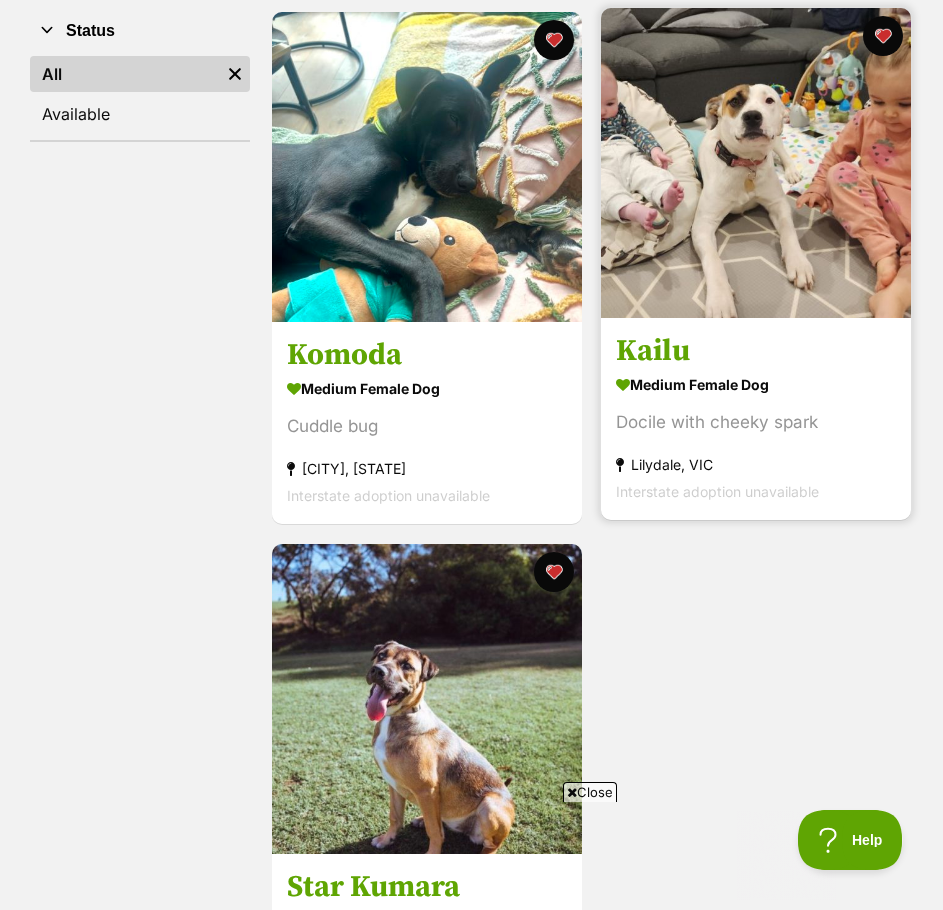 scroll, scrollTop: 390, scrollLeft: 0, axis: vertical 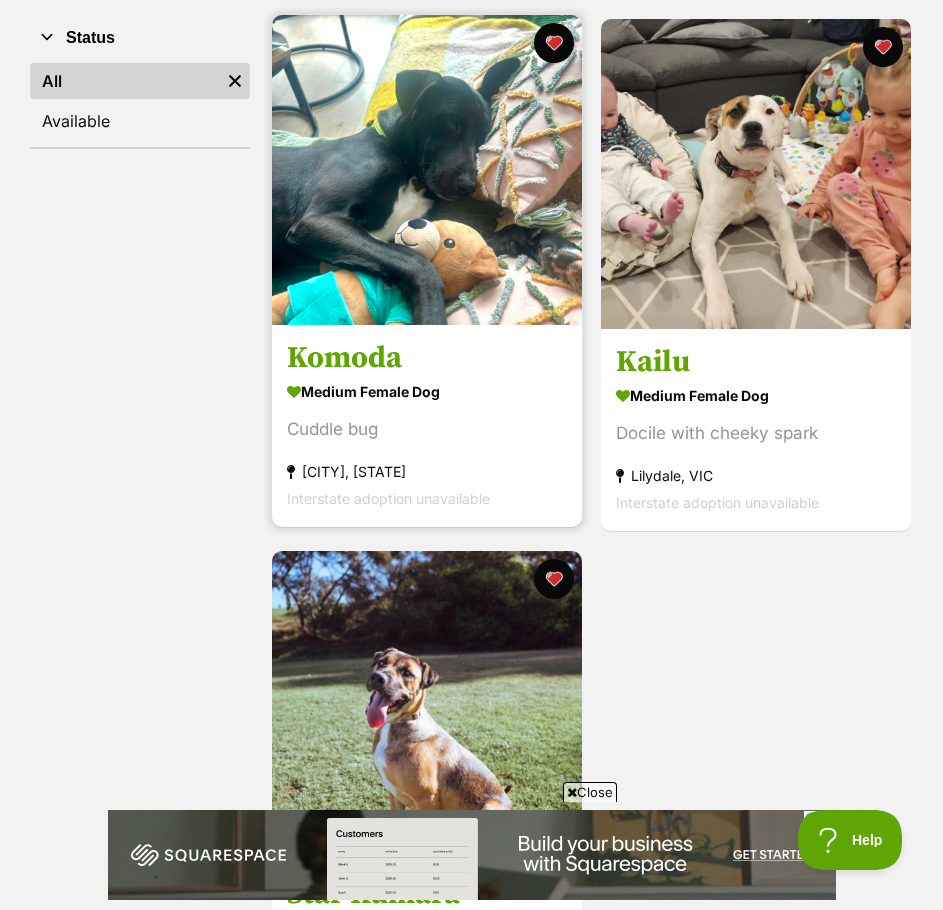 click at bounding box center [427, 170] 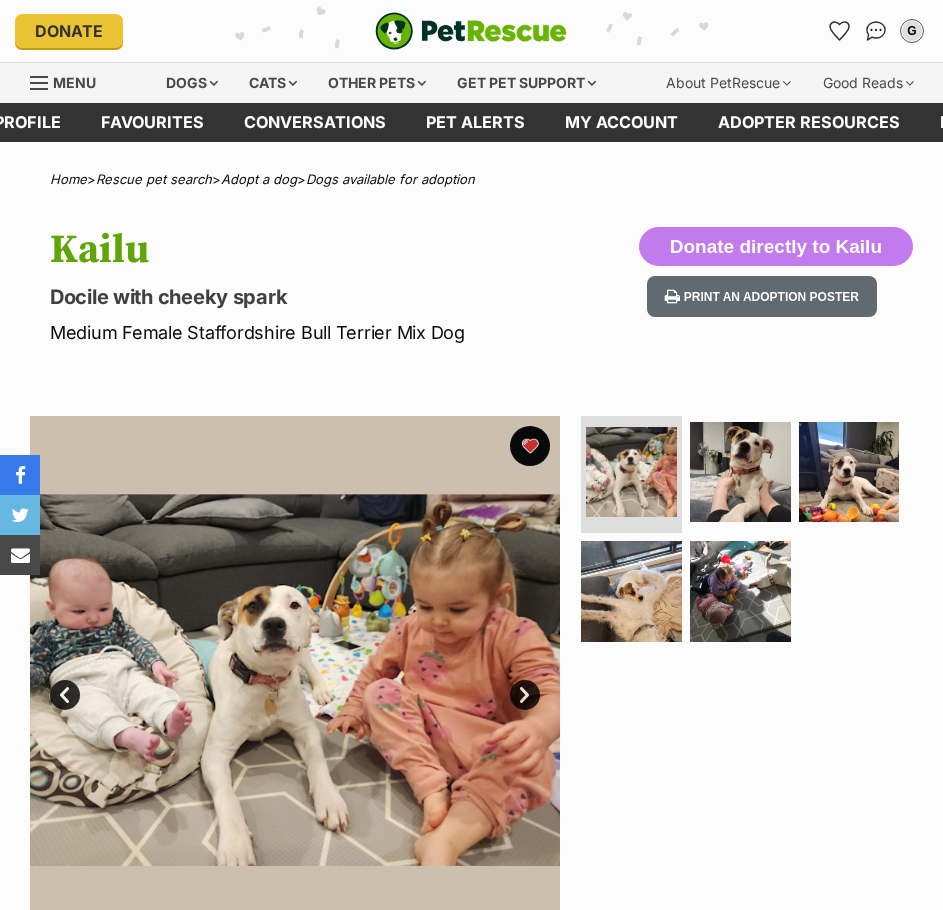 scroll, scrollTop: 0, scrollLeft: 0, axis: both 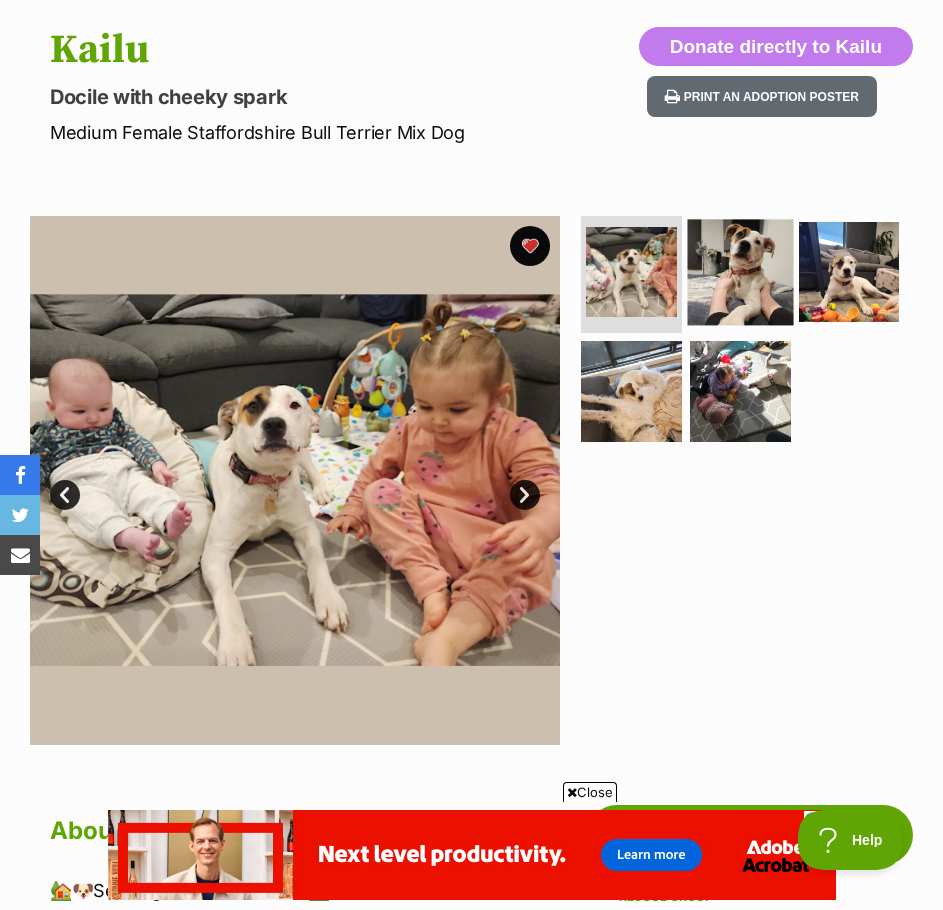 click at bounding box center (741, 272) 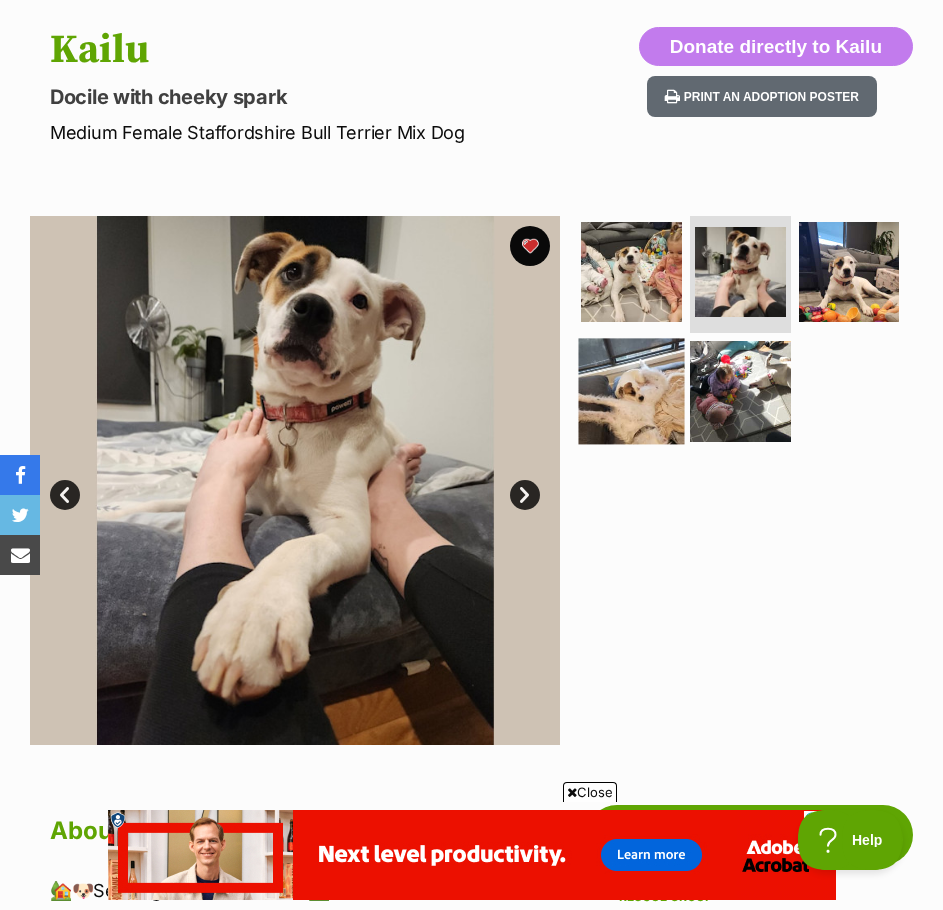 click at bounding box center [632, 391] 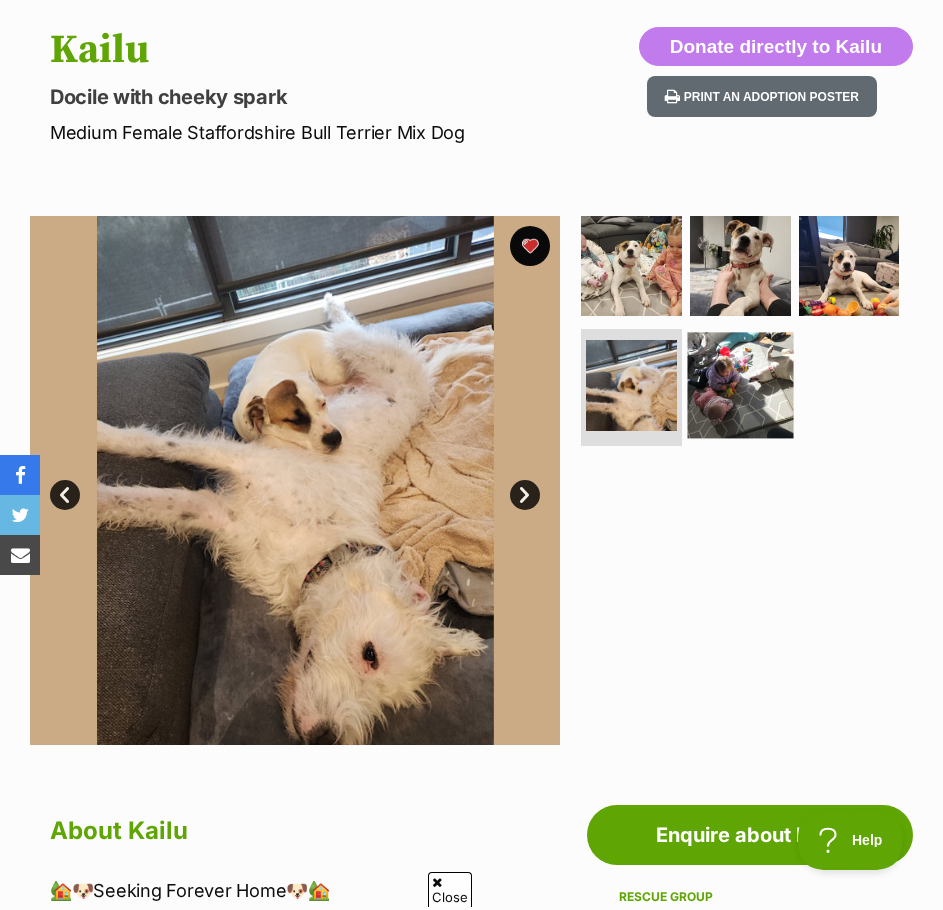 click at bounding box center [741, 385] 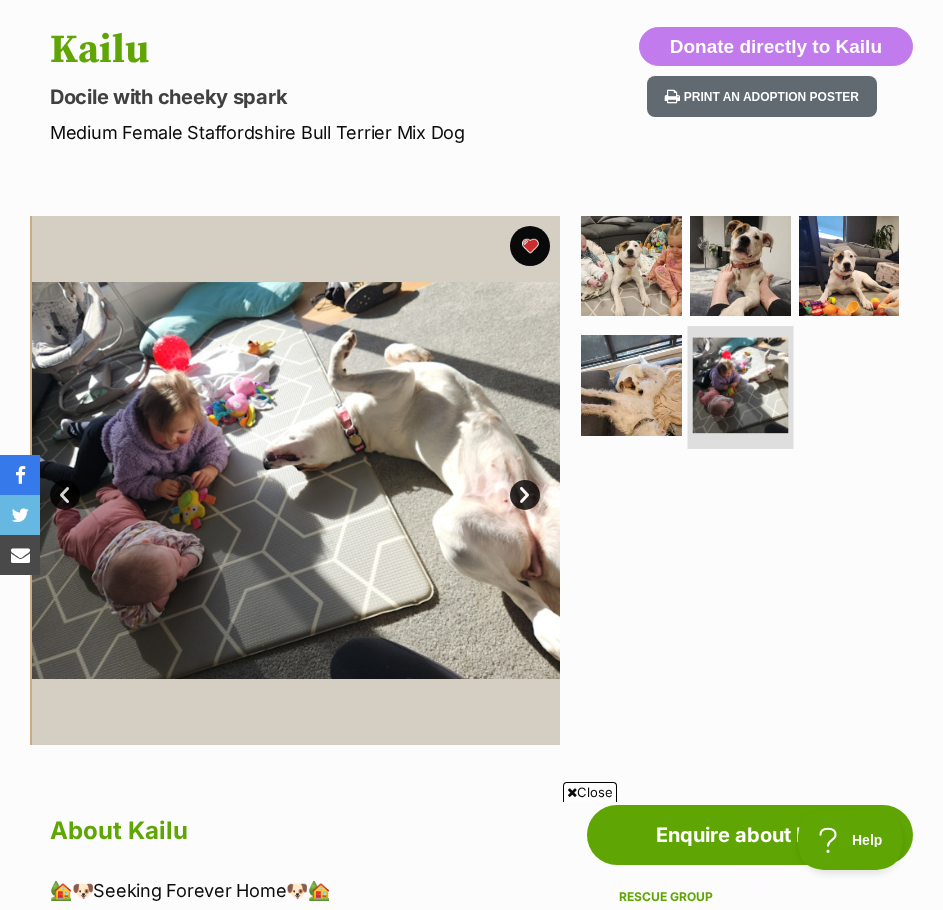 scroll, scrollTop: 0, scrollLeft: 0, axis: both 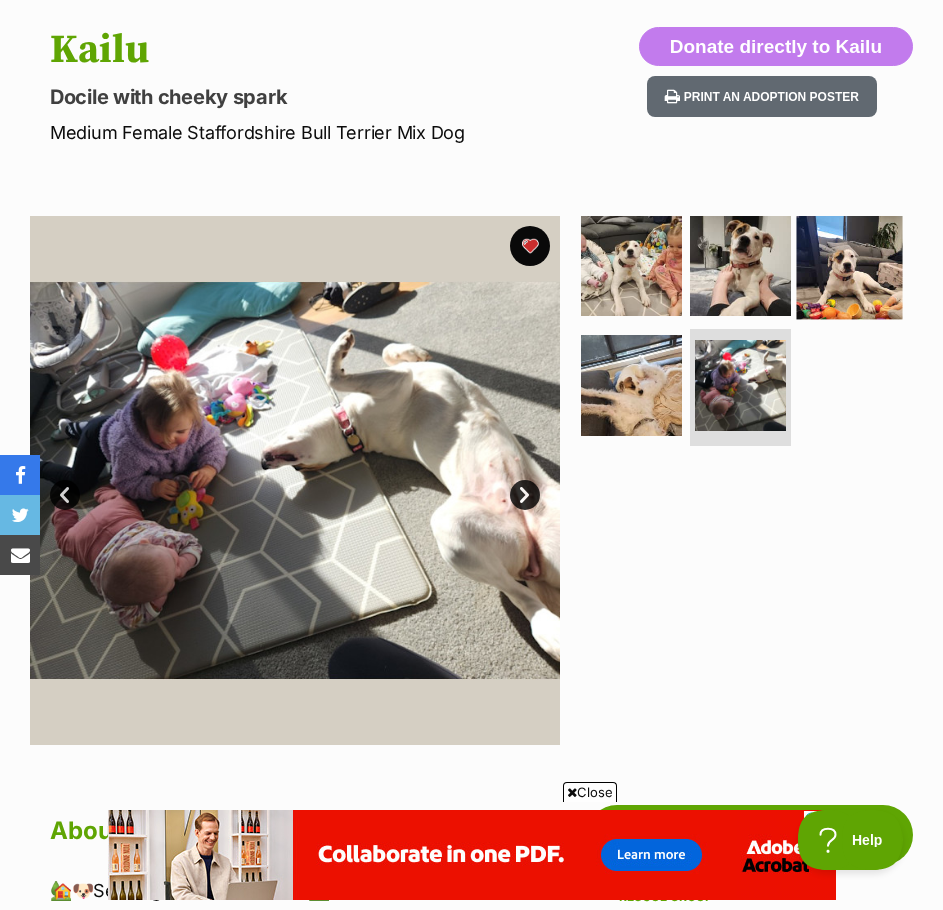 click at bounding box center (849, 266) 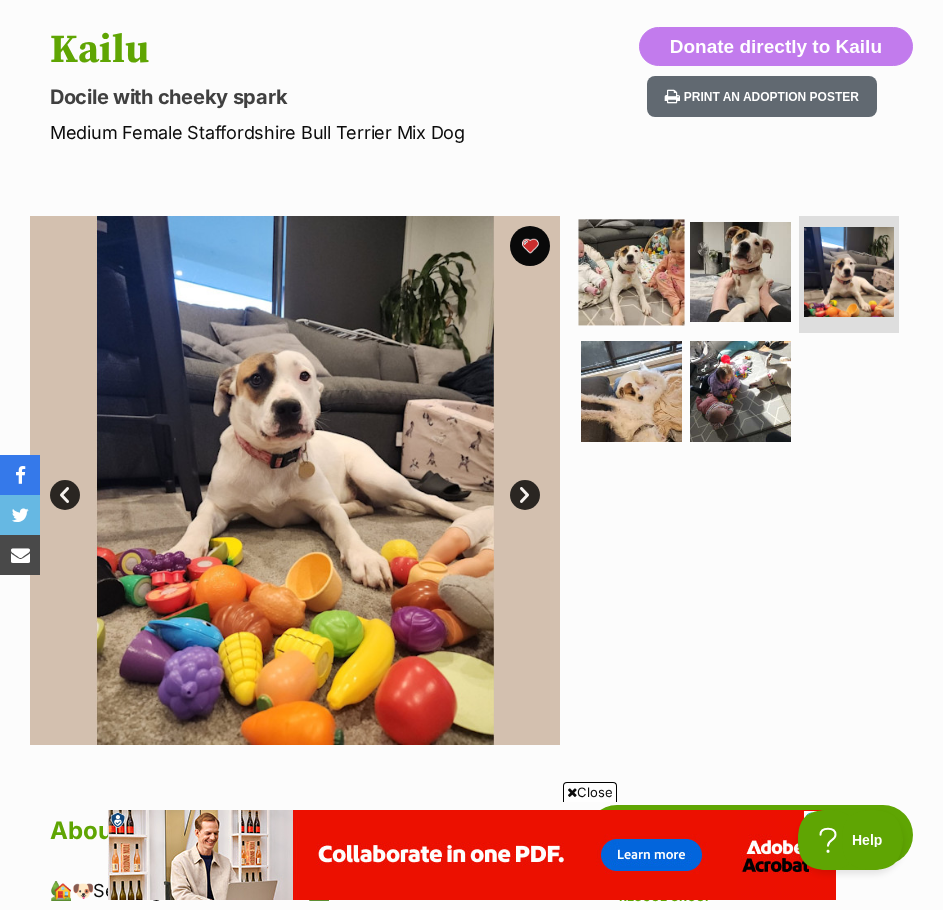 click at bounding box center (632, 272) 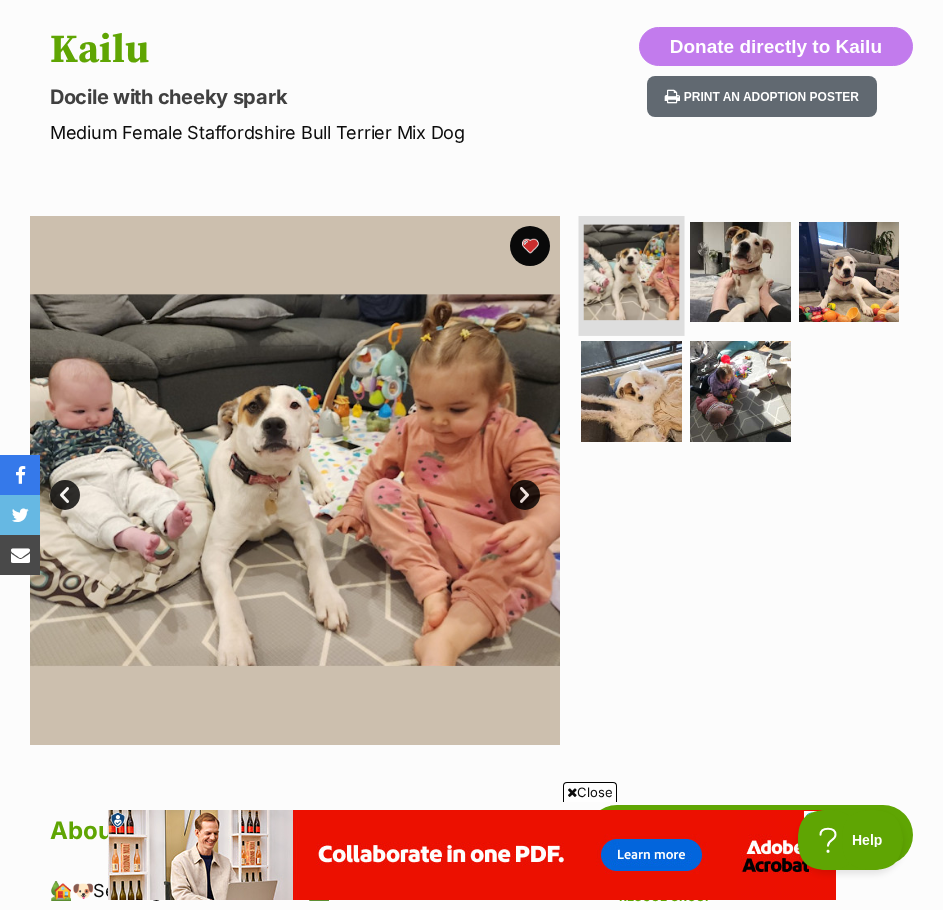 scroll, scrollTop: 0, scrollLeft: 0, axis: both 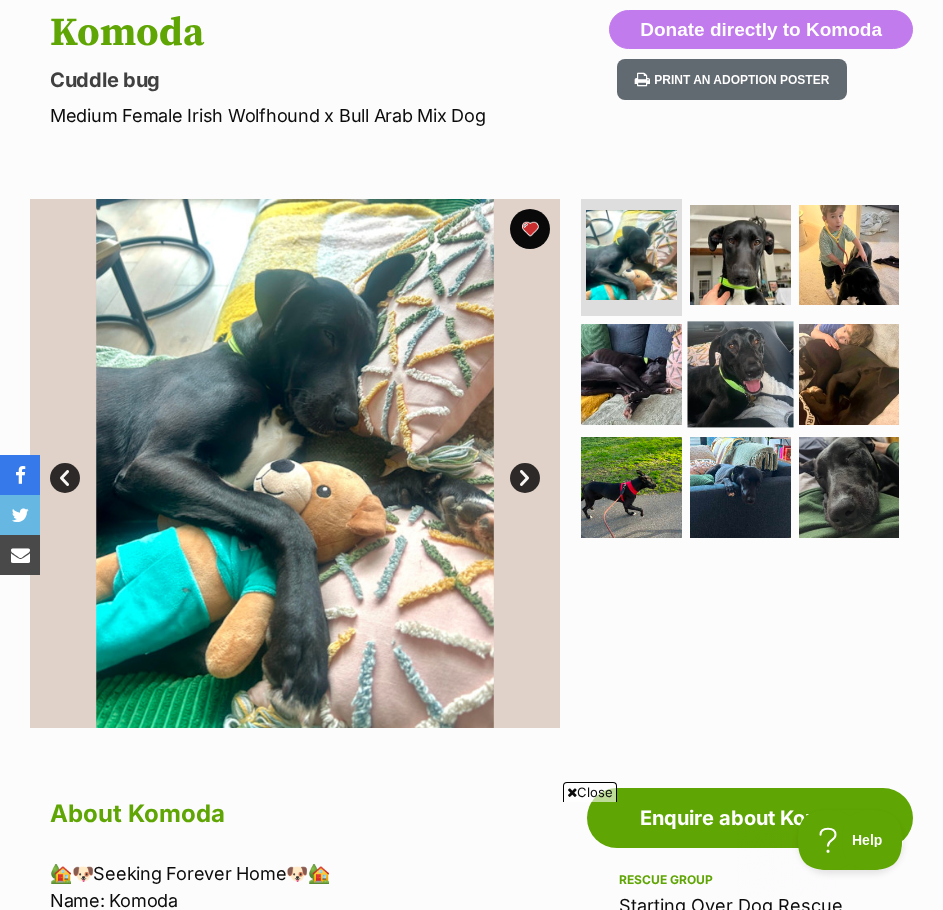click at bounding box center [741, 374] 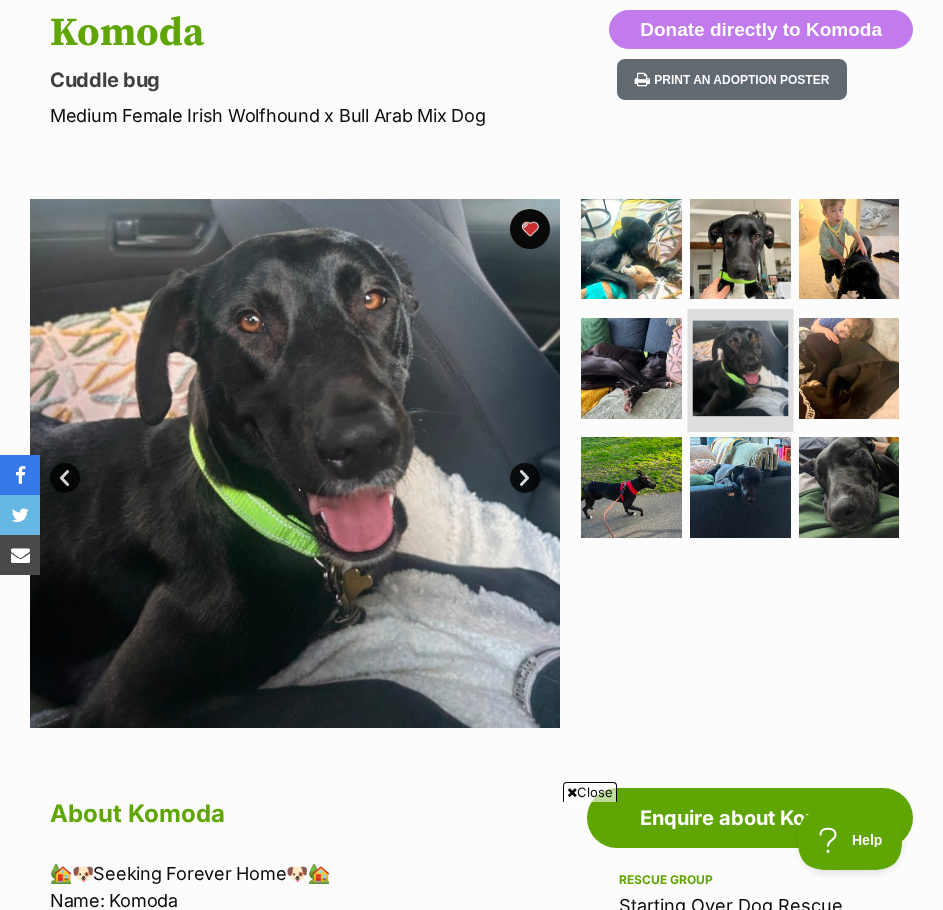scroll, scrollTop: 0, scrollLeft: 0, axis: both 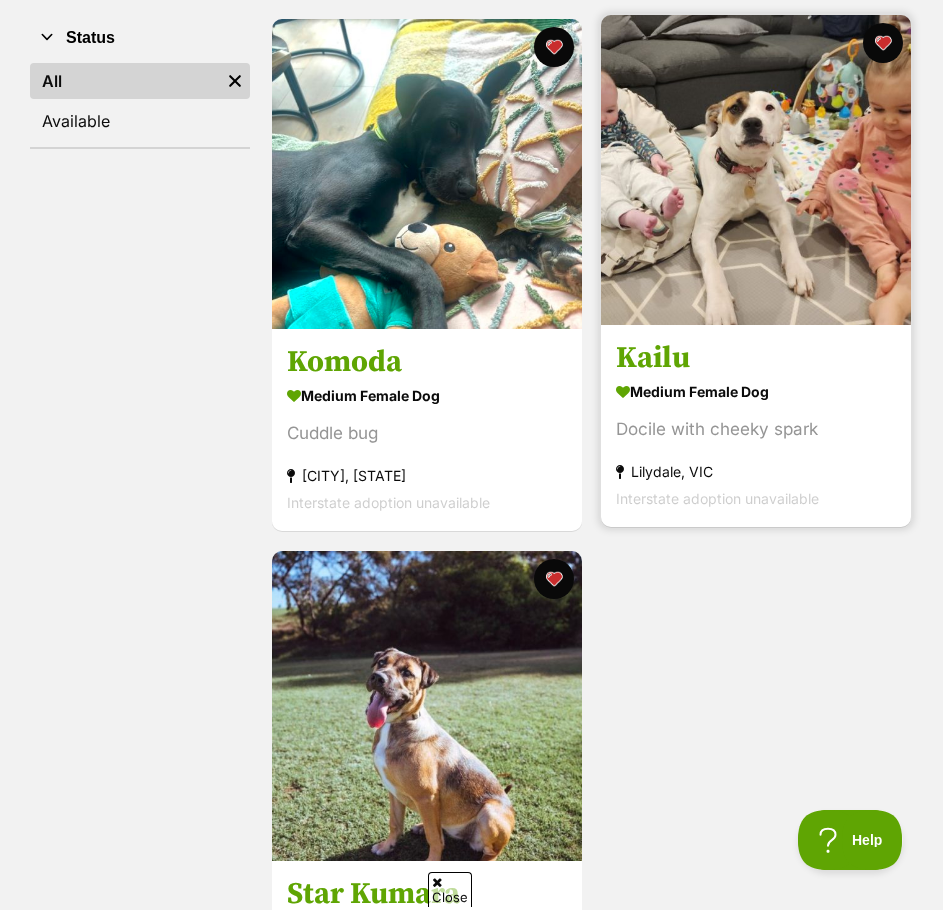 click at bounding box center (756, 170) 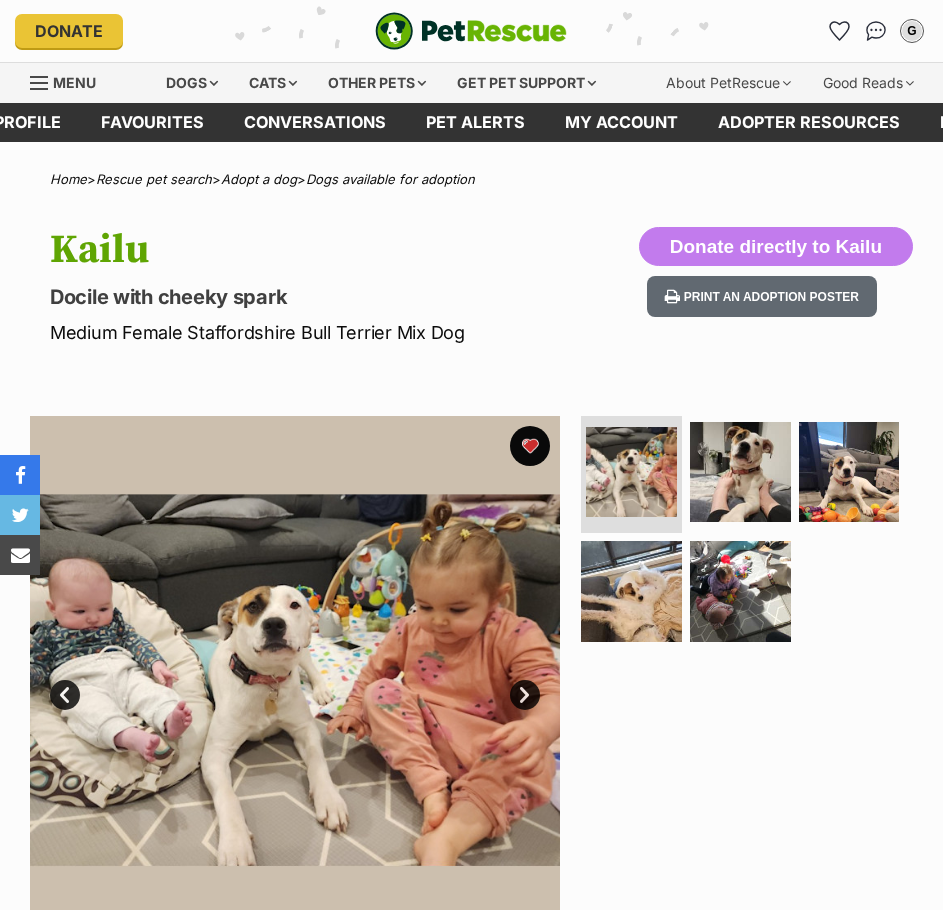 scroll, scrollTop: 0, scrollLeft: 0, axis: both 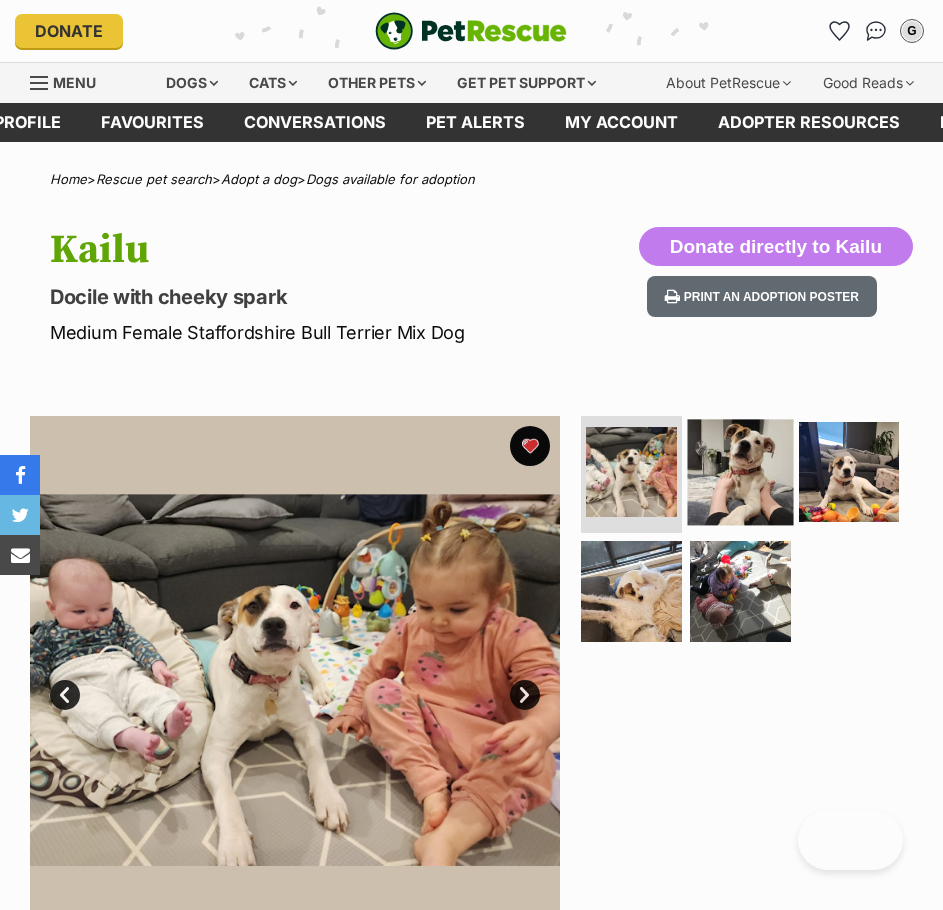 click at bounding box center (741, 472) 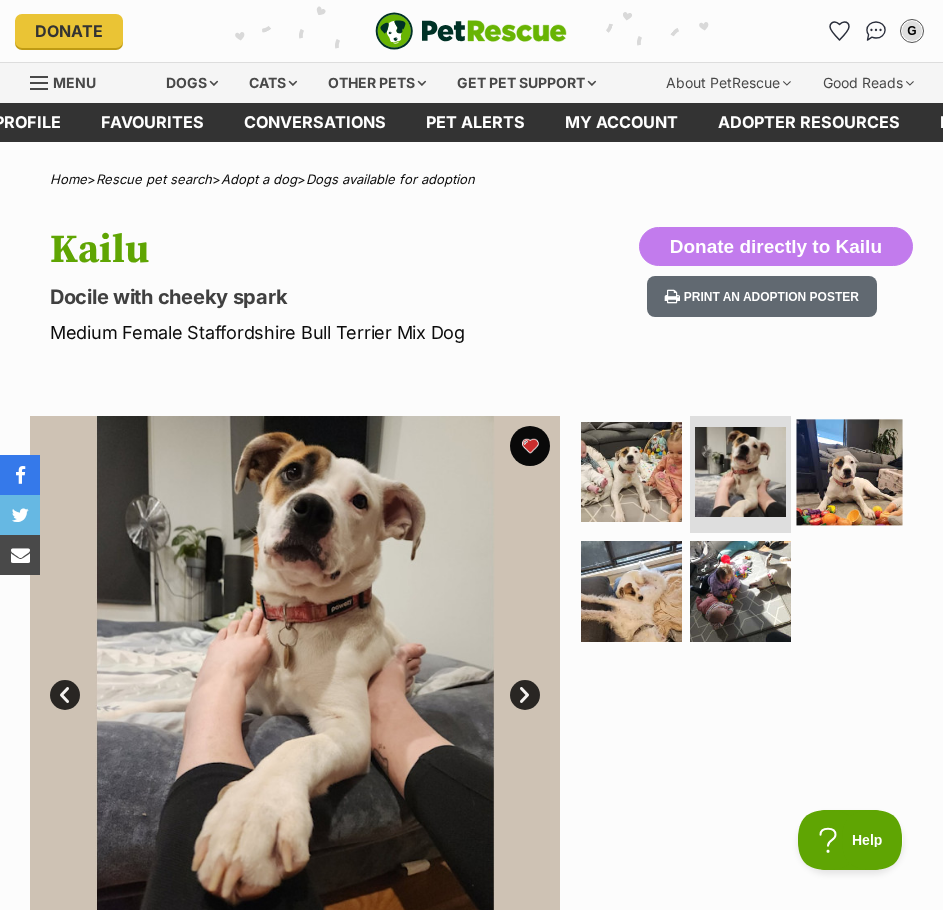 scroll, scrollTop: 0, scrollLeft: 0, axis: both 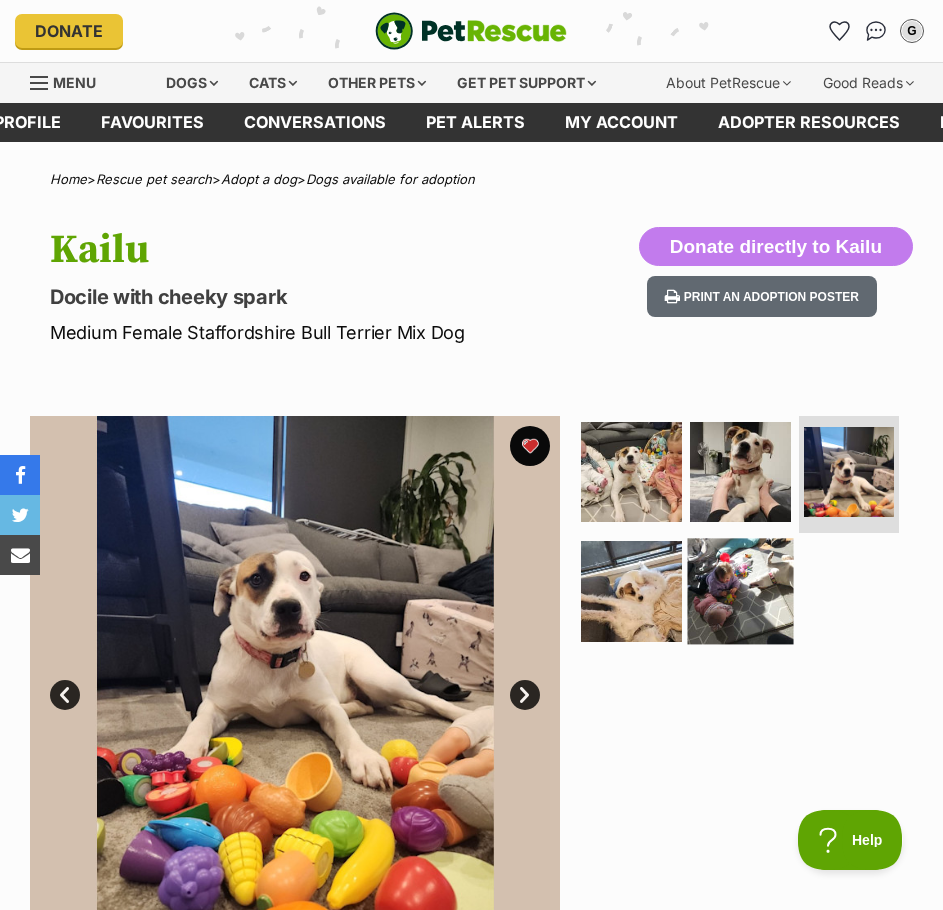 click at bounding box center (741, 591) 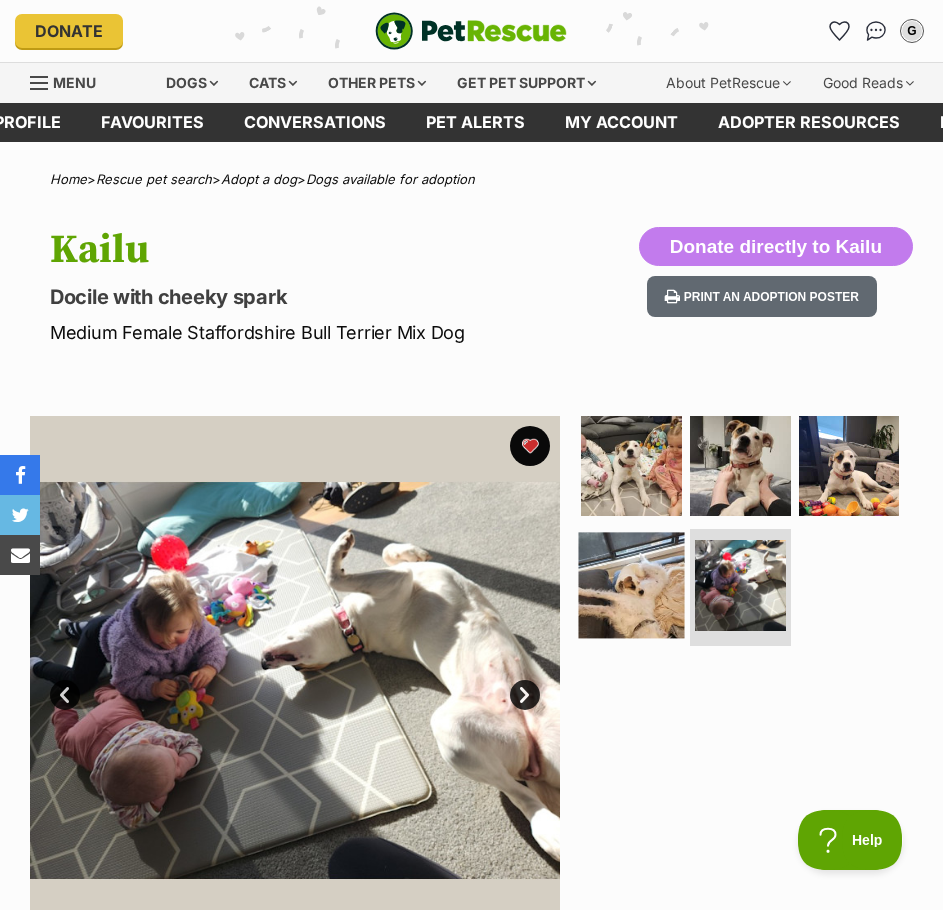 click at bounding box center (632, 585) 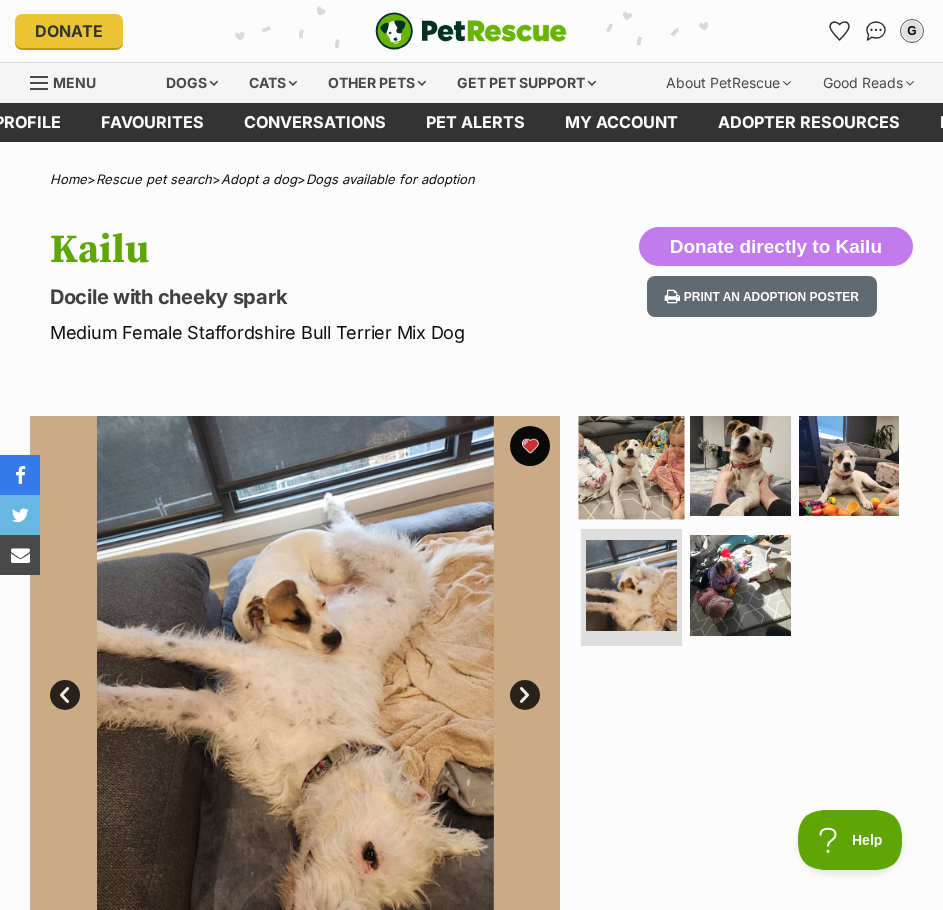 scroll, scrollTop: 0, scrollLeft: 0, axis: both 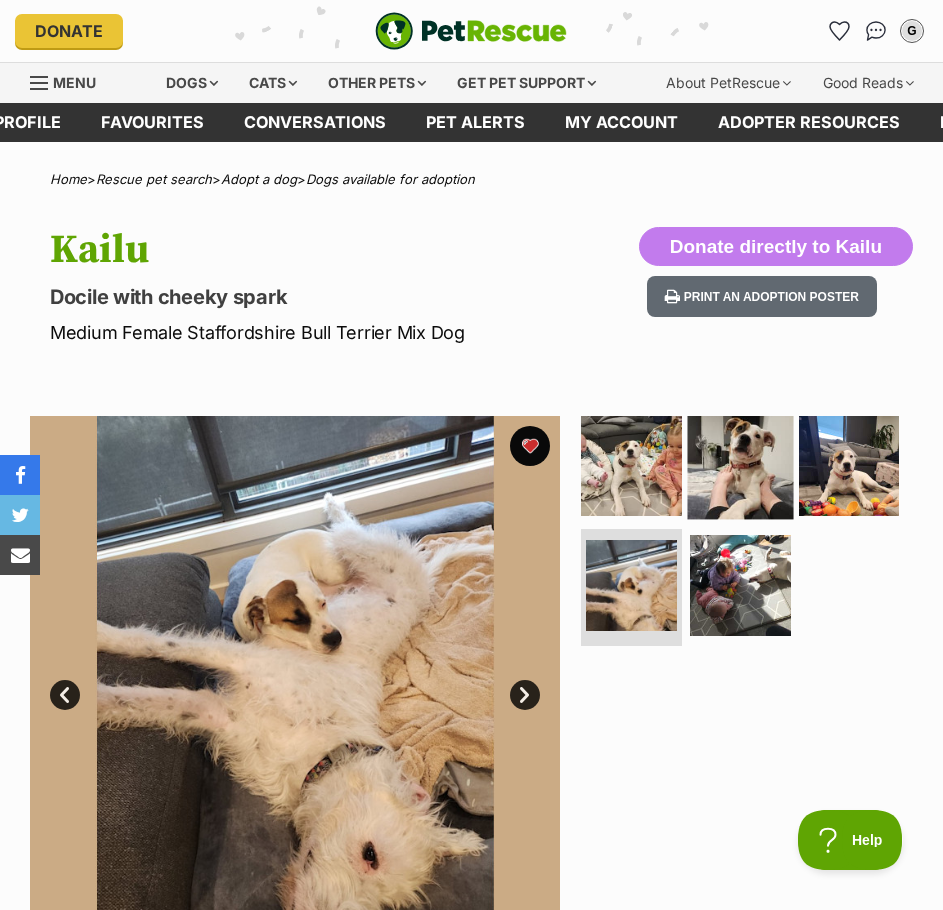 click at bounding box center [741, 466] 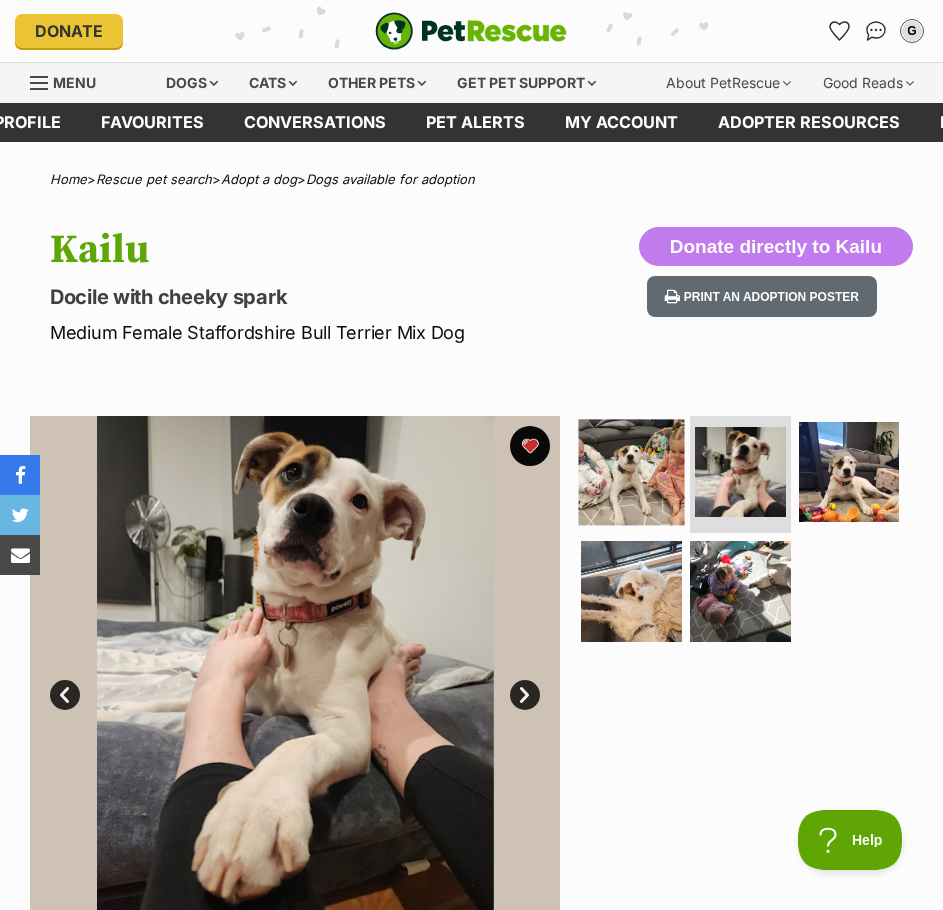click at bounding box center [632, 472] 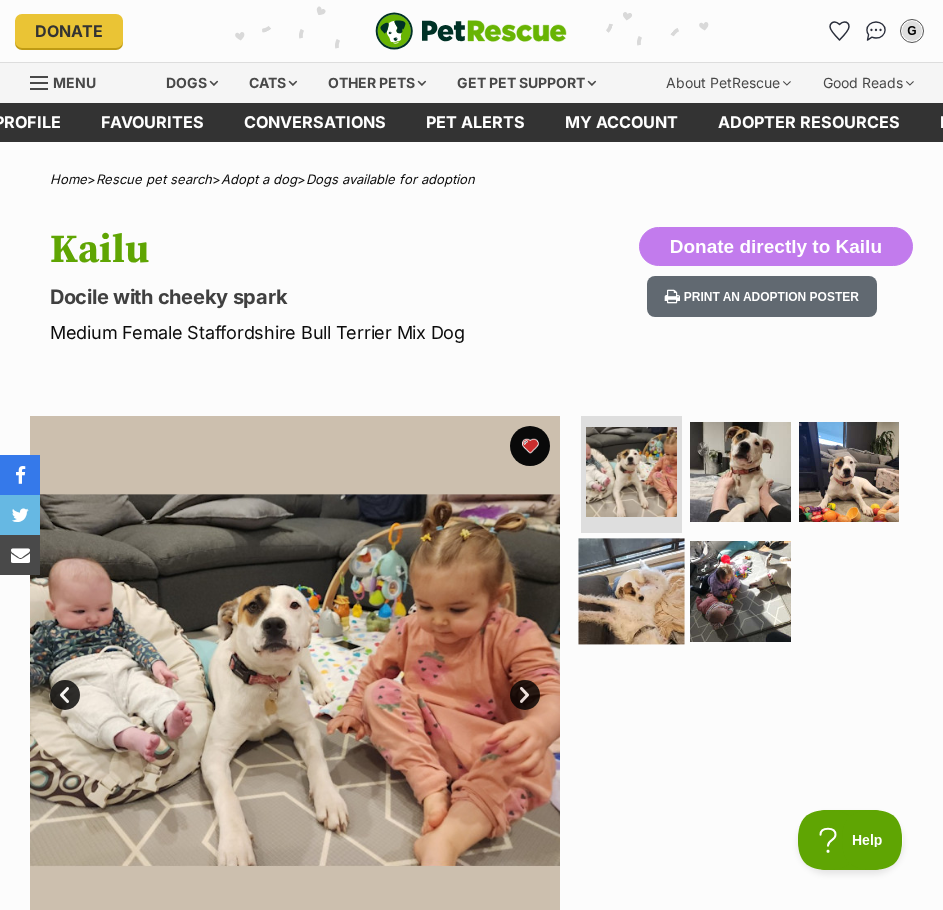 click at bounding box center (632, 591) 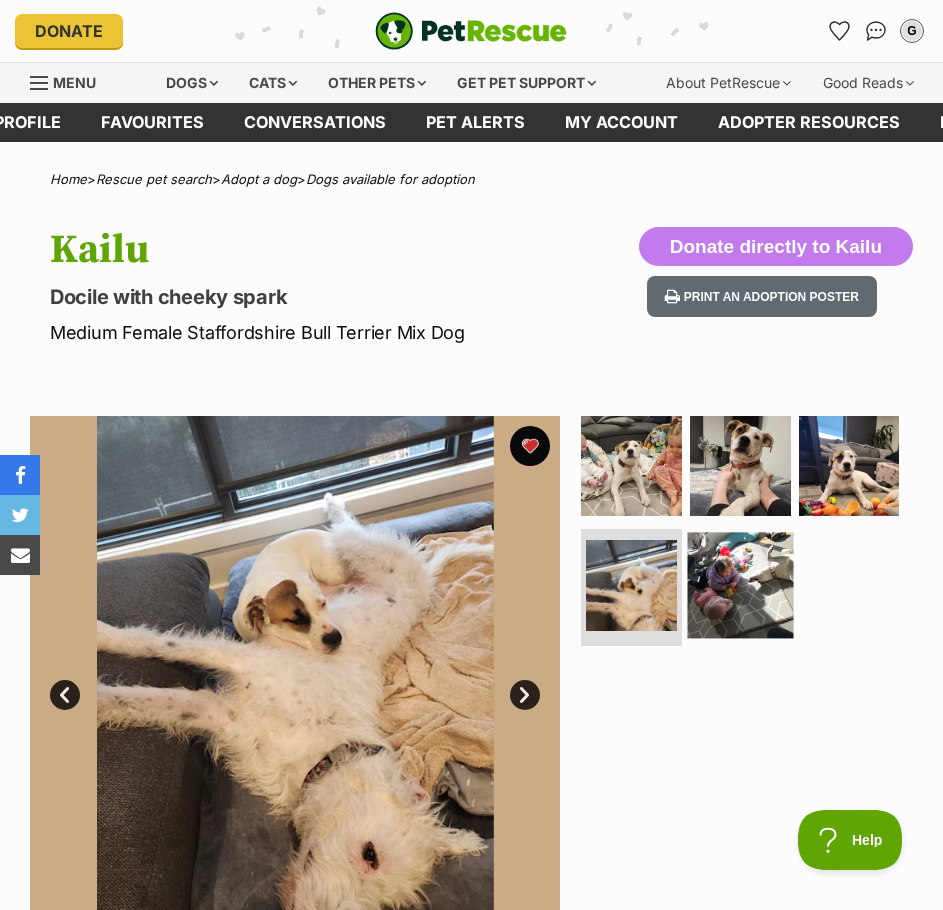 click at bounding box center [741, 585] 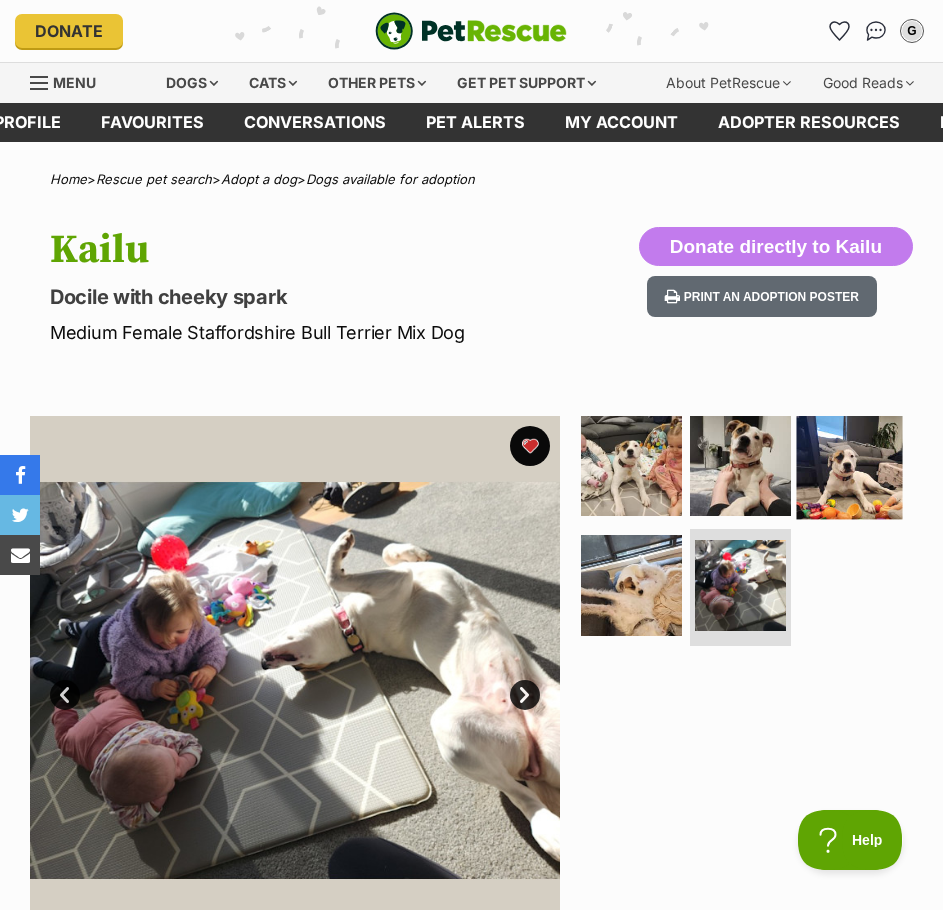 click at bounding box center (849, 466) 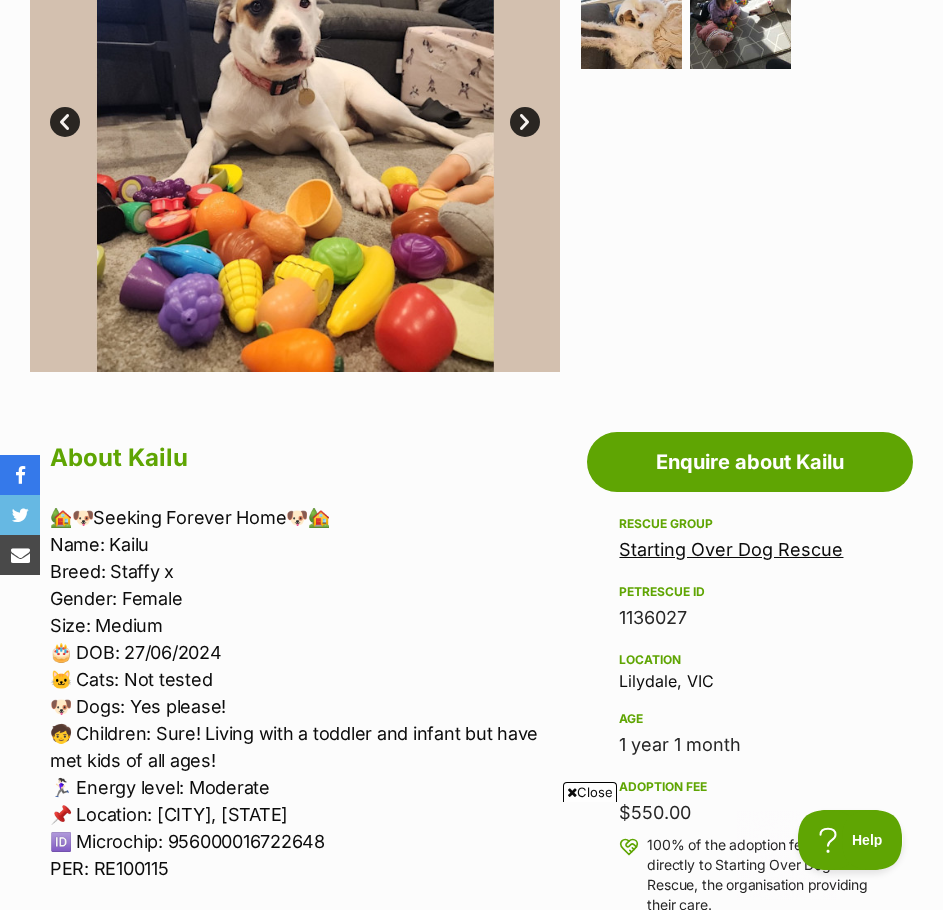 scroll, scrollTop: 633, scrollLeft: 0, axis: vertical 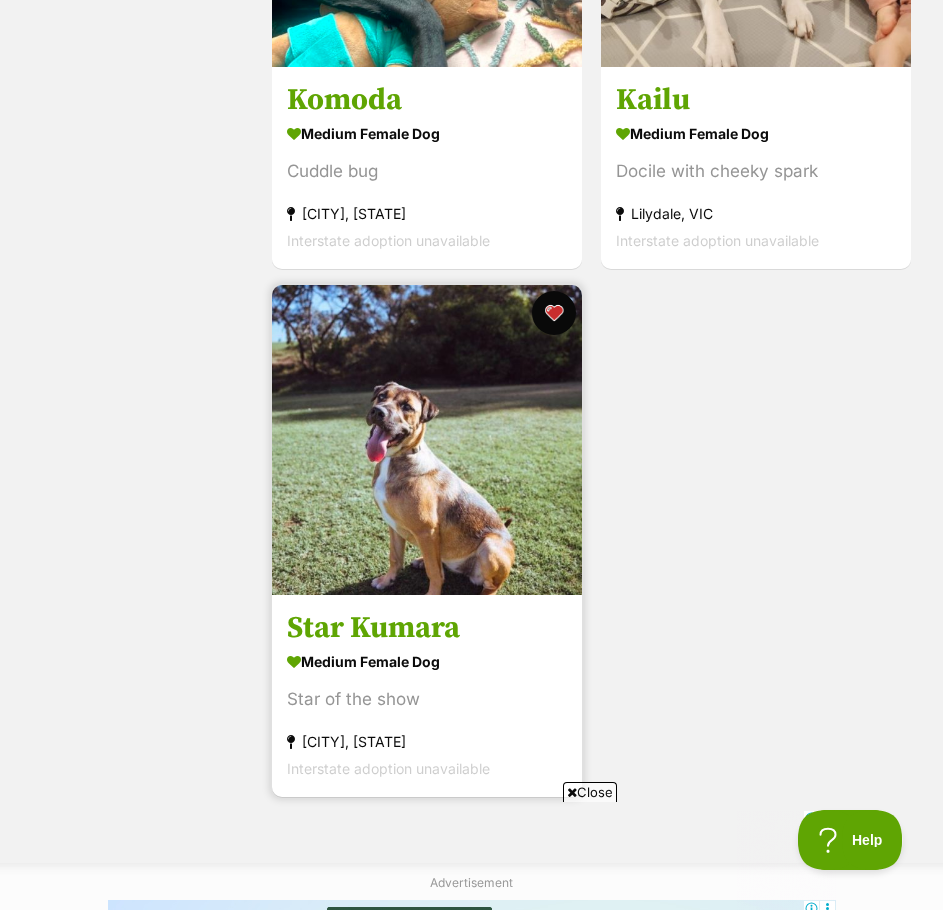 click at bounding box center [554, 313] 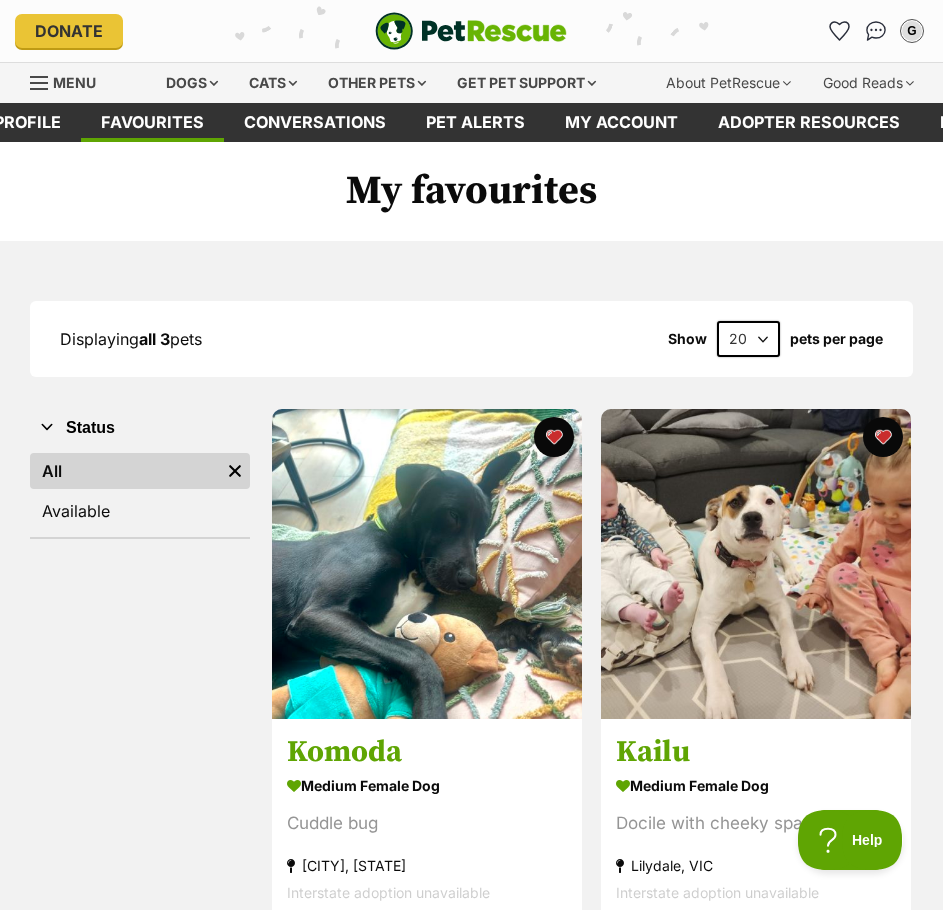 scroll, scrollTop: 0, scrollLeft: 0, axis: both 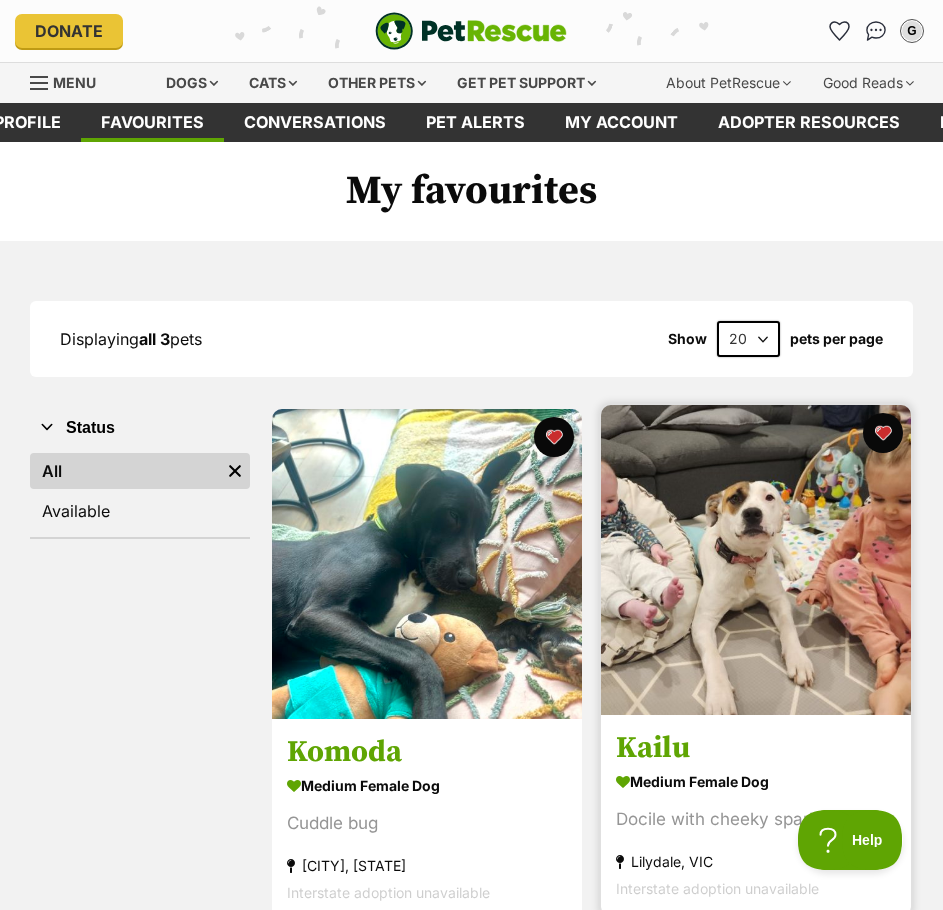 click at bounding box center [756, 560] 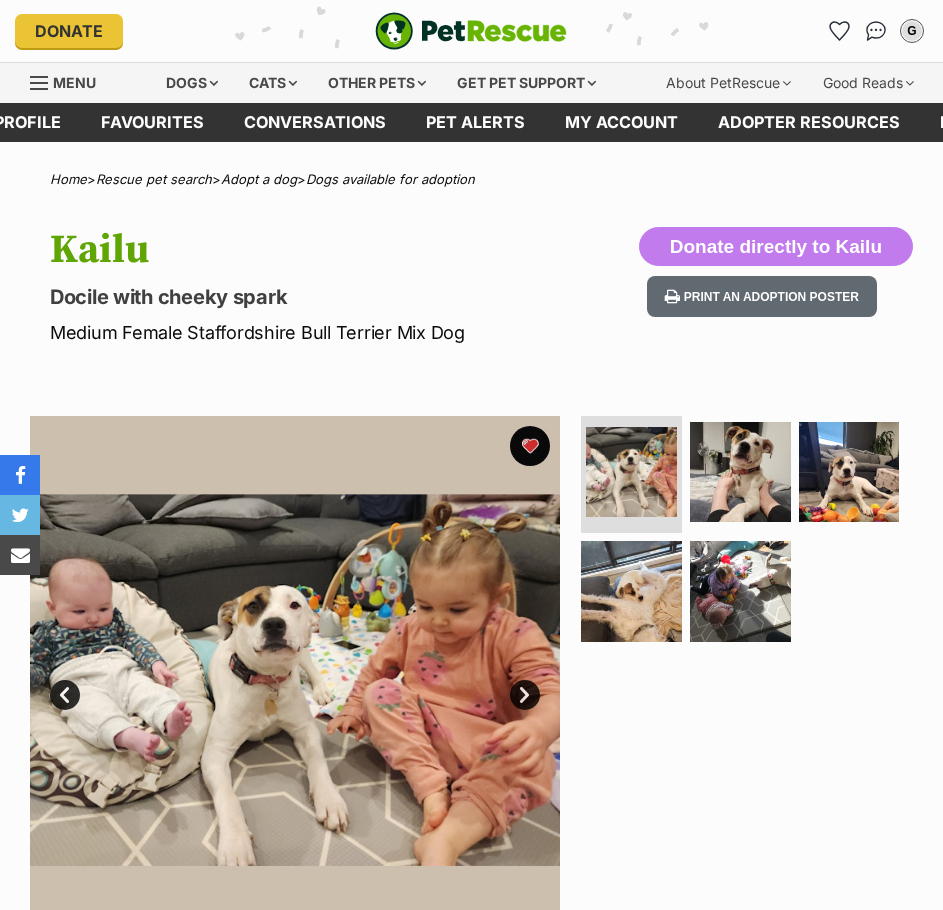 scroll, scrollTop: 0, scrollLeft: 0, axis: both 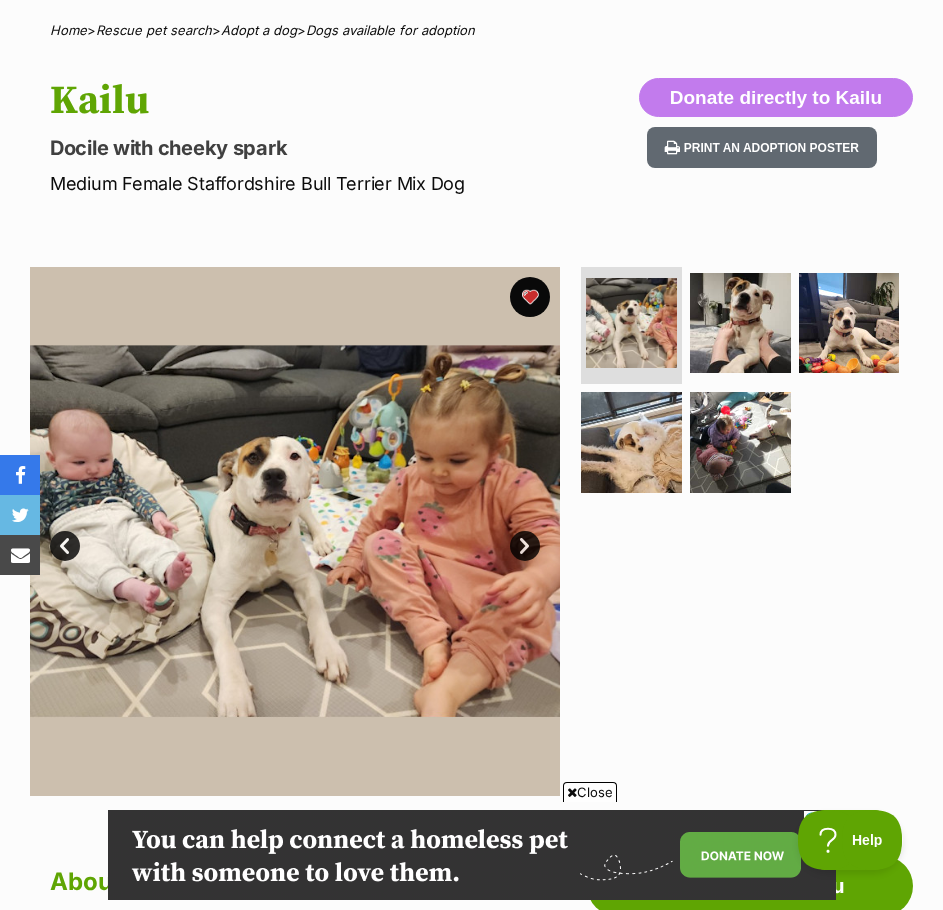click at bounding box center (295, 532) 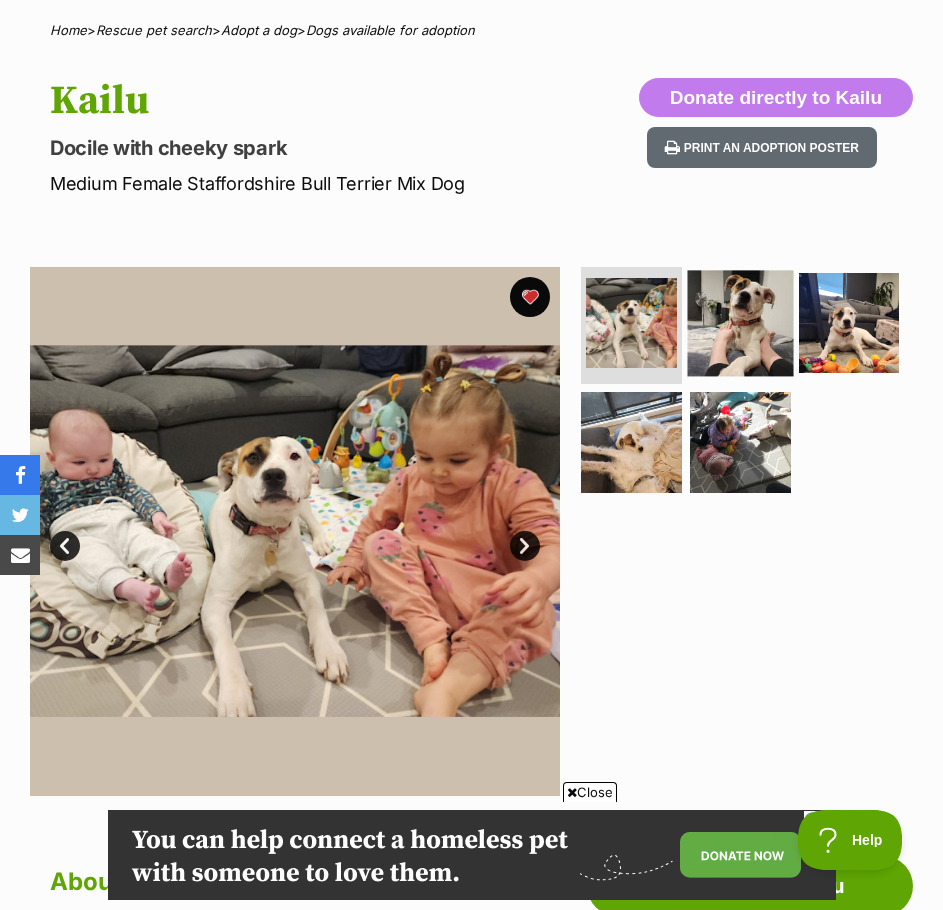 click at bounding box center (741, 323) 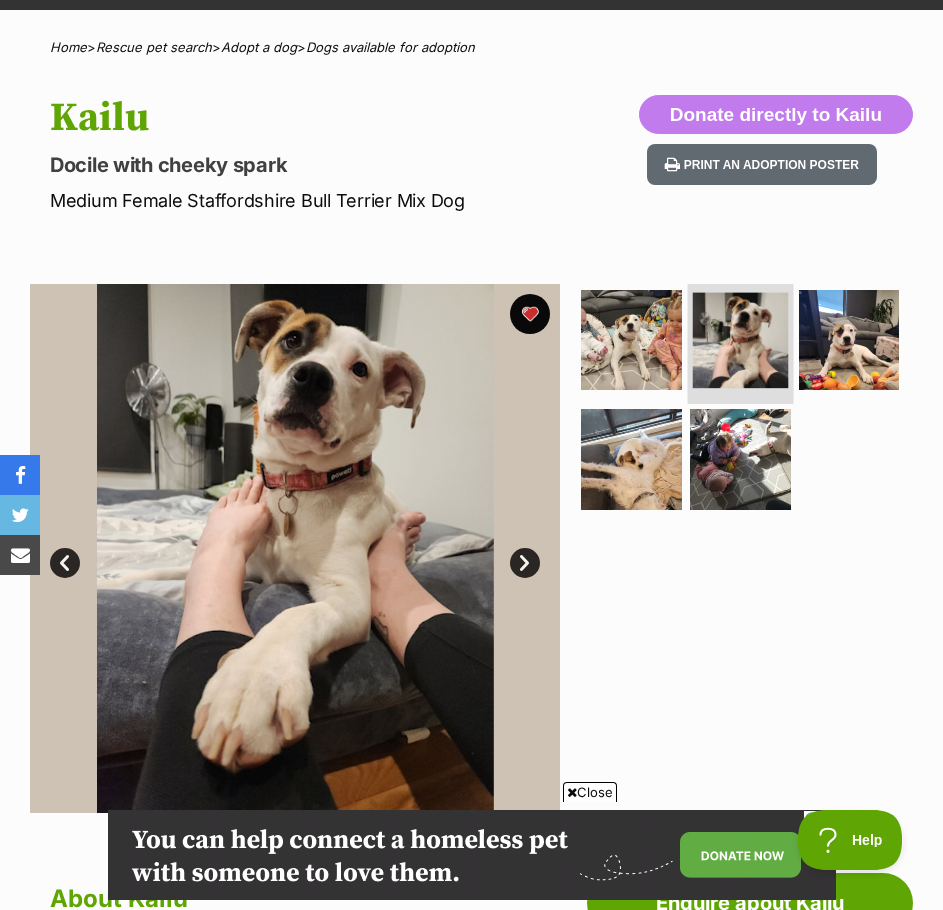 scroll, scrollTop: 131, scrollLeft: 0, axis: vertical 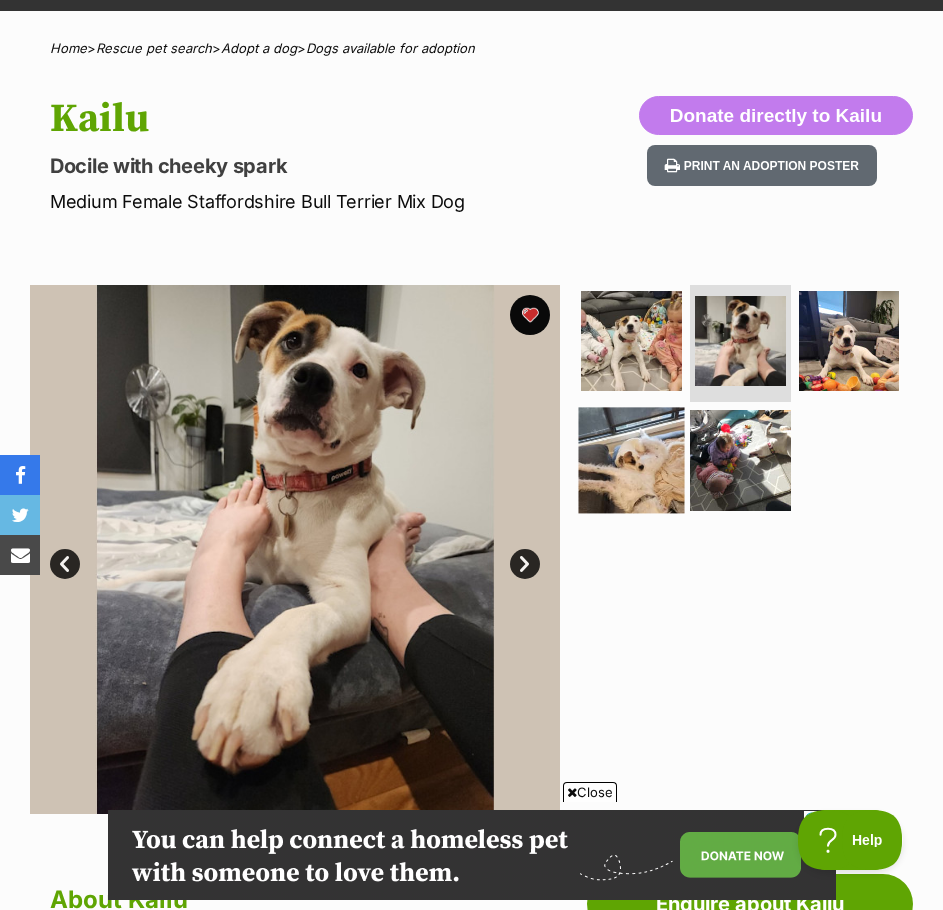 click at bounding box center (632, 460) 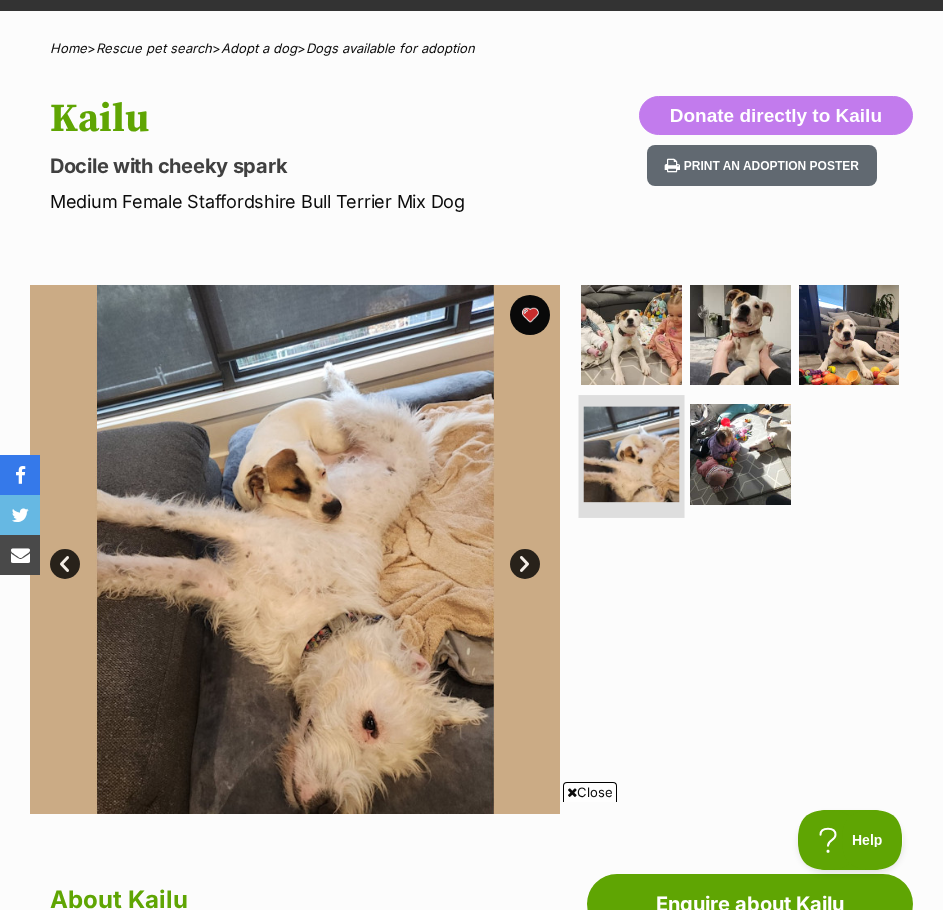 click at bounding box center [631, 454] 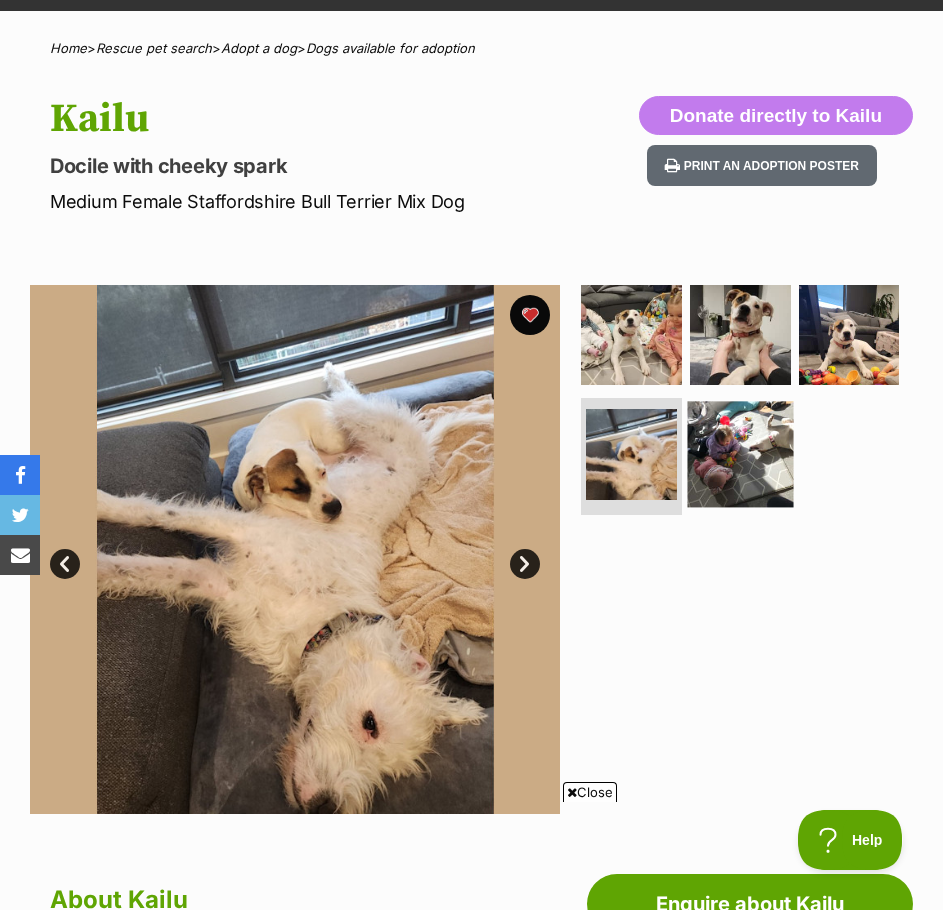 click at bounding box center (741, 454) 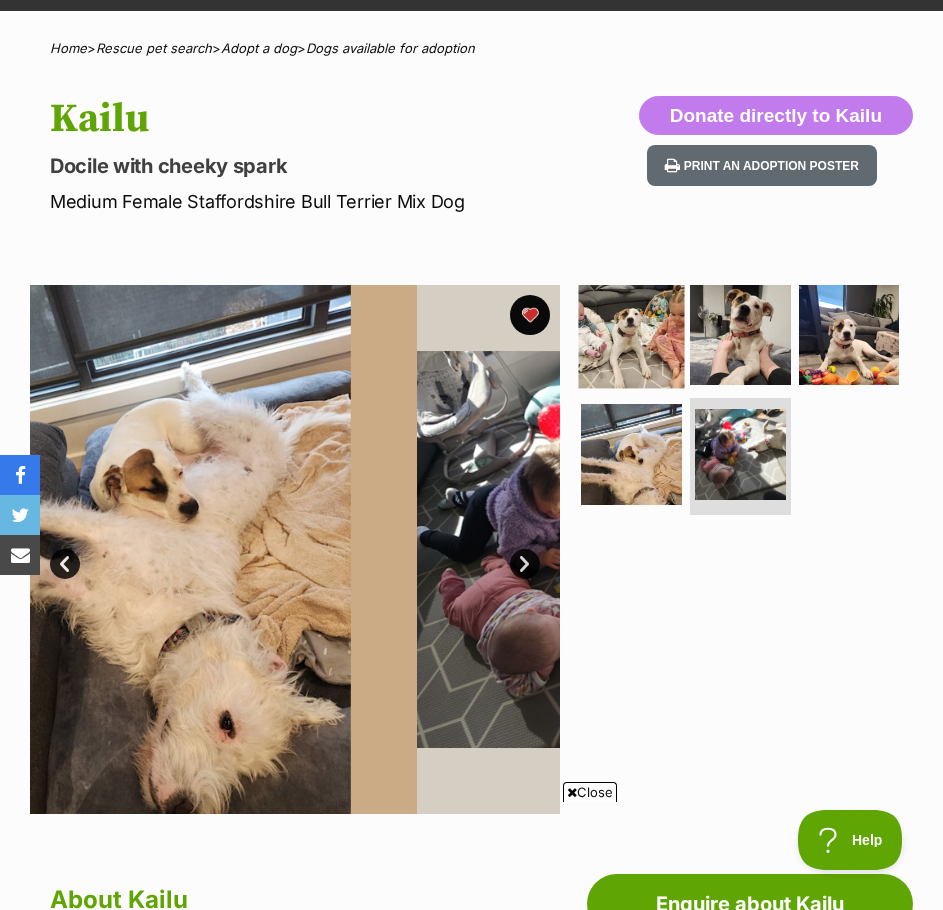 click at bounding box center (632, 335) 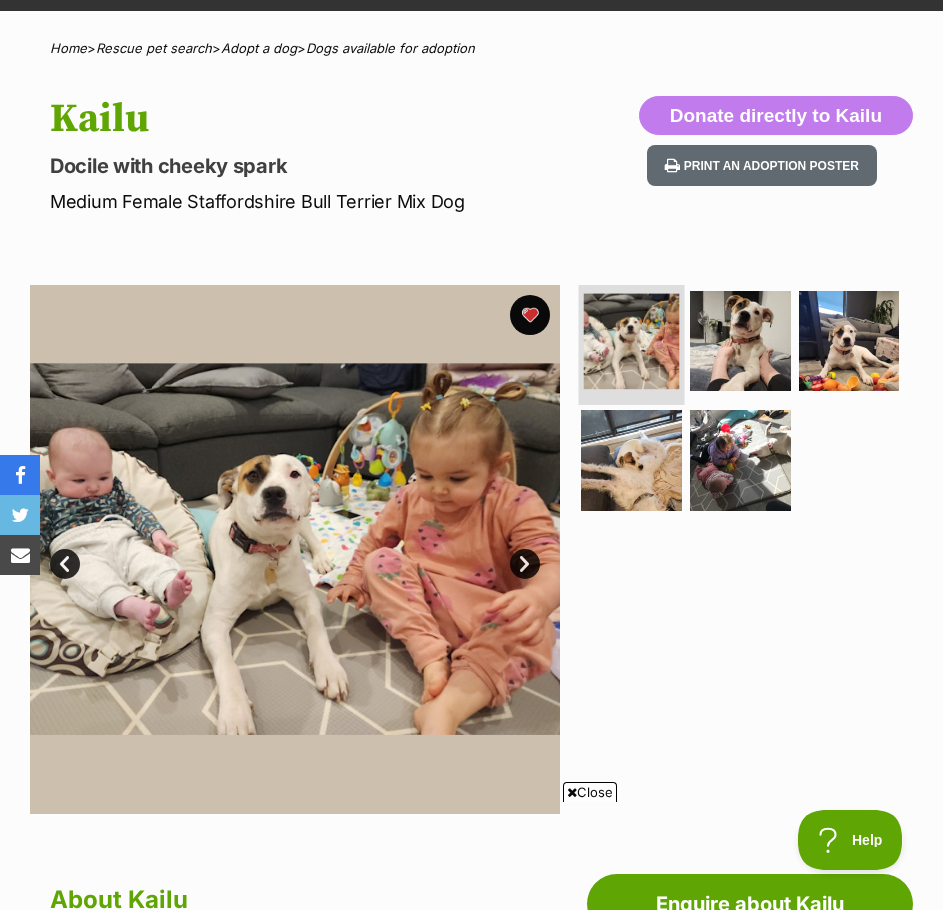 scroll, scrollTop: 0, scrollLeft: 0, axis: both 